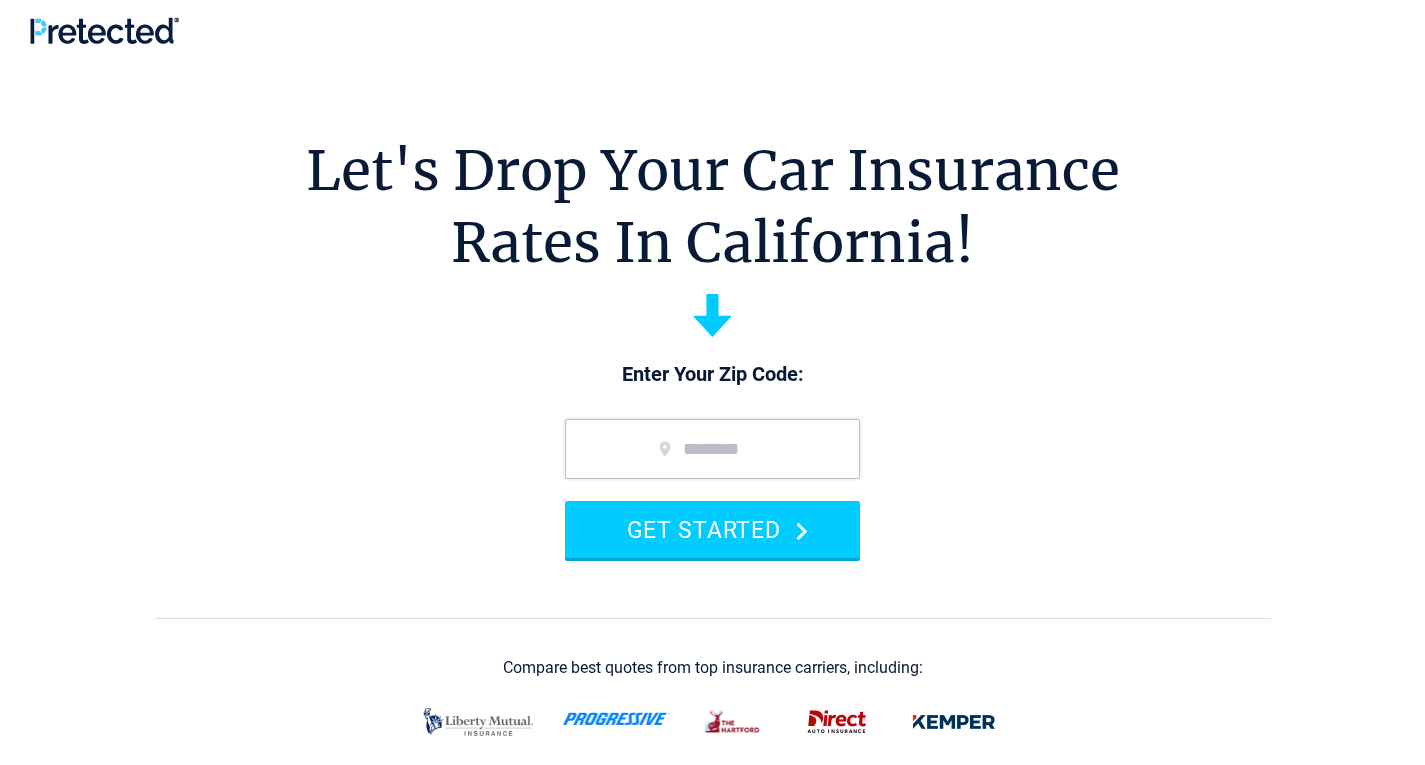 scroll, scrollTop: 0, scrollLeft: 0, axis: both 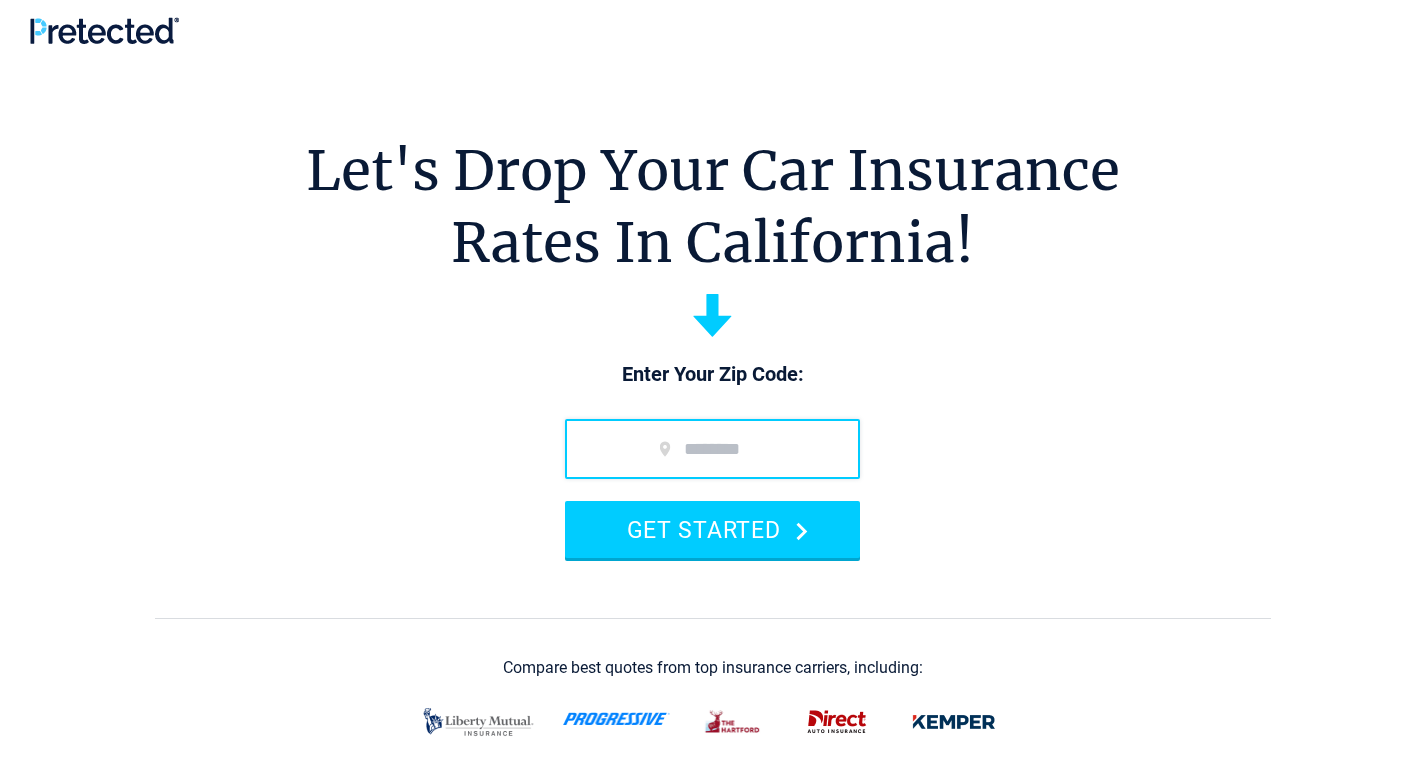 type on "*****" 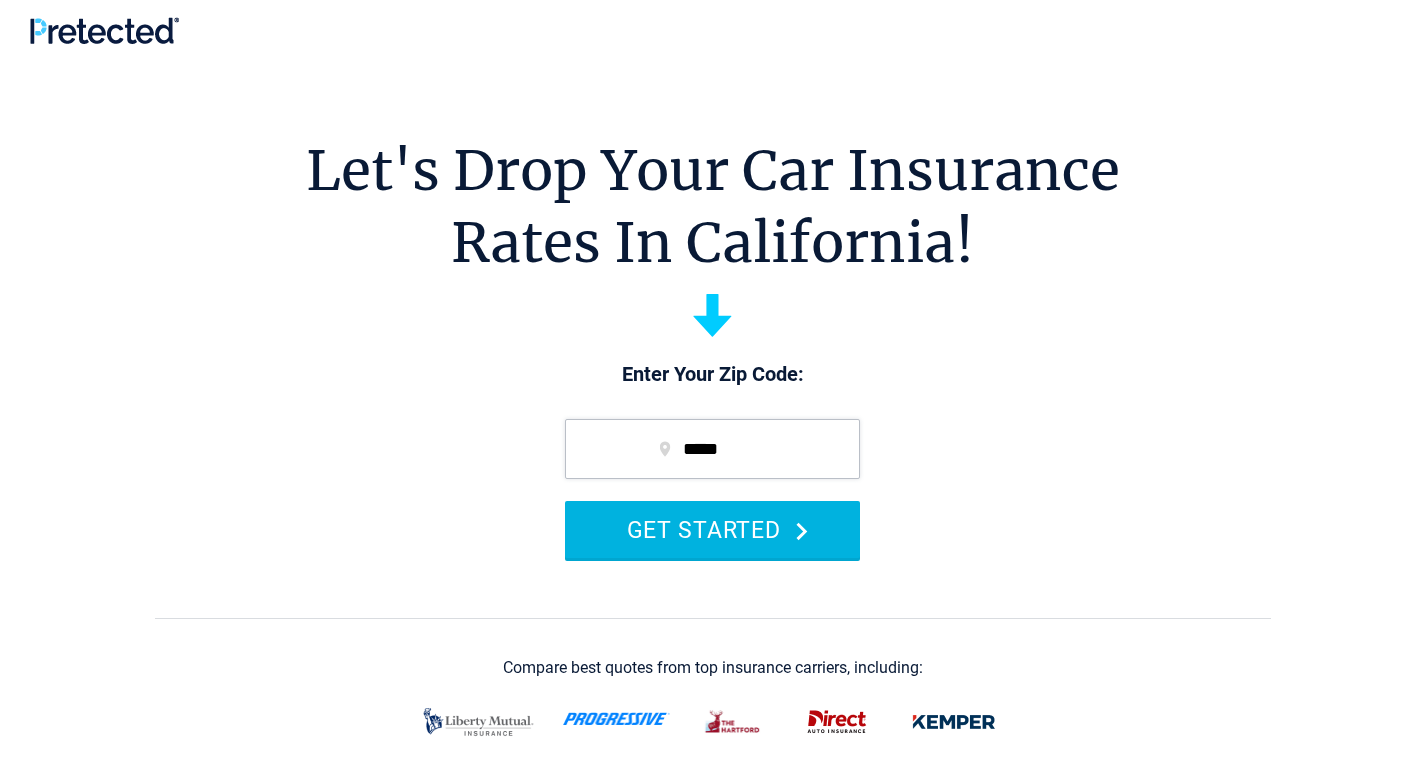 click on "GET STARTED" at bounding box center (712, 529) 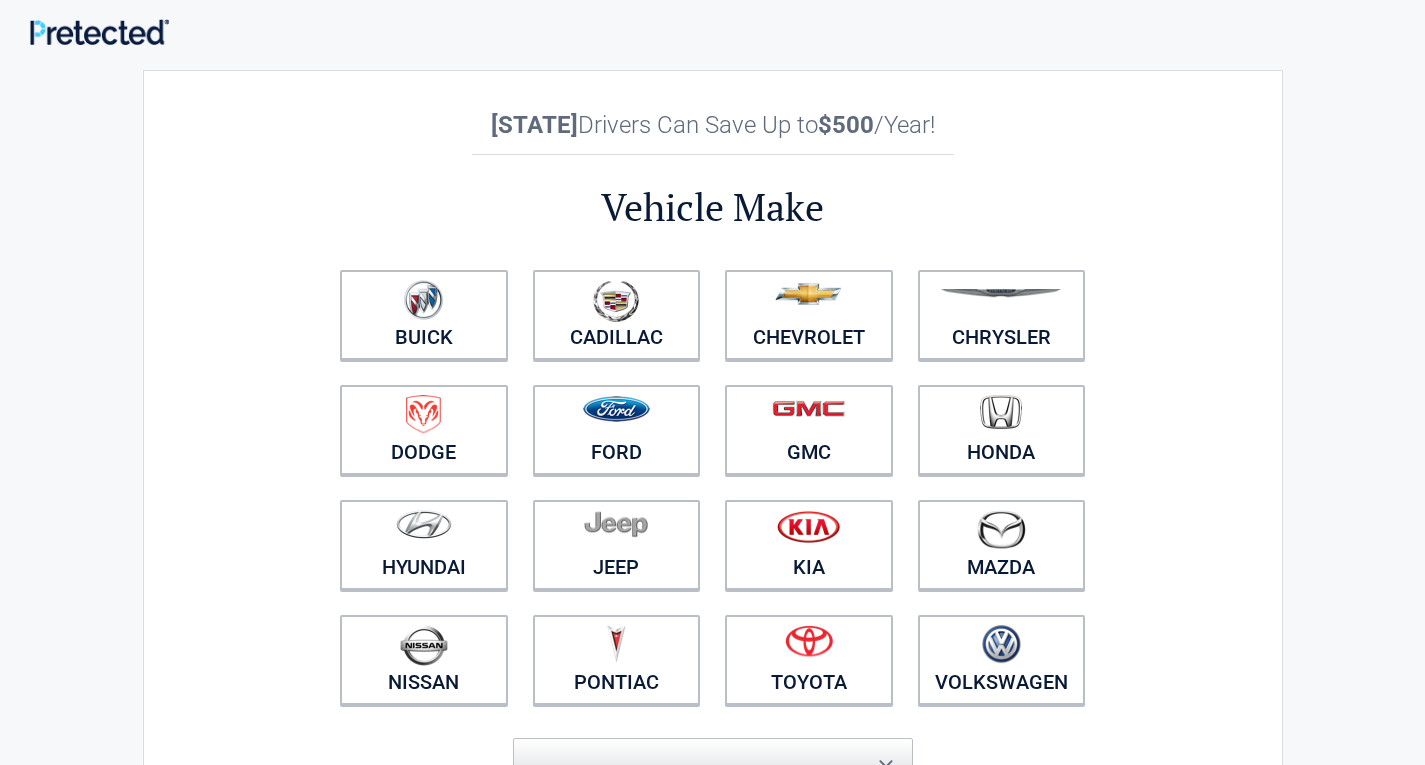 scroll, scrollTop: 0, scrollLeft: 0, axis: both 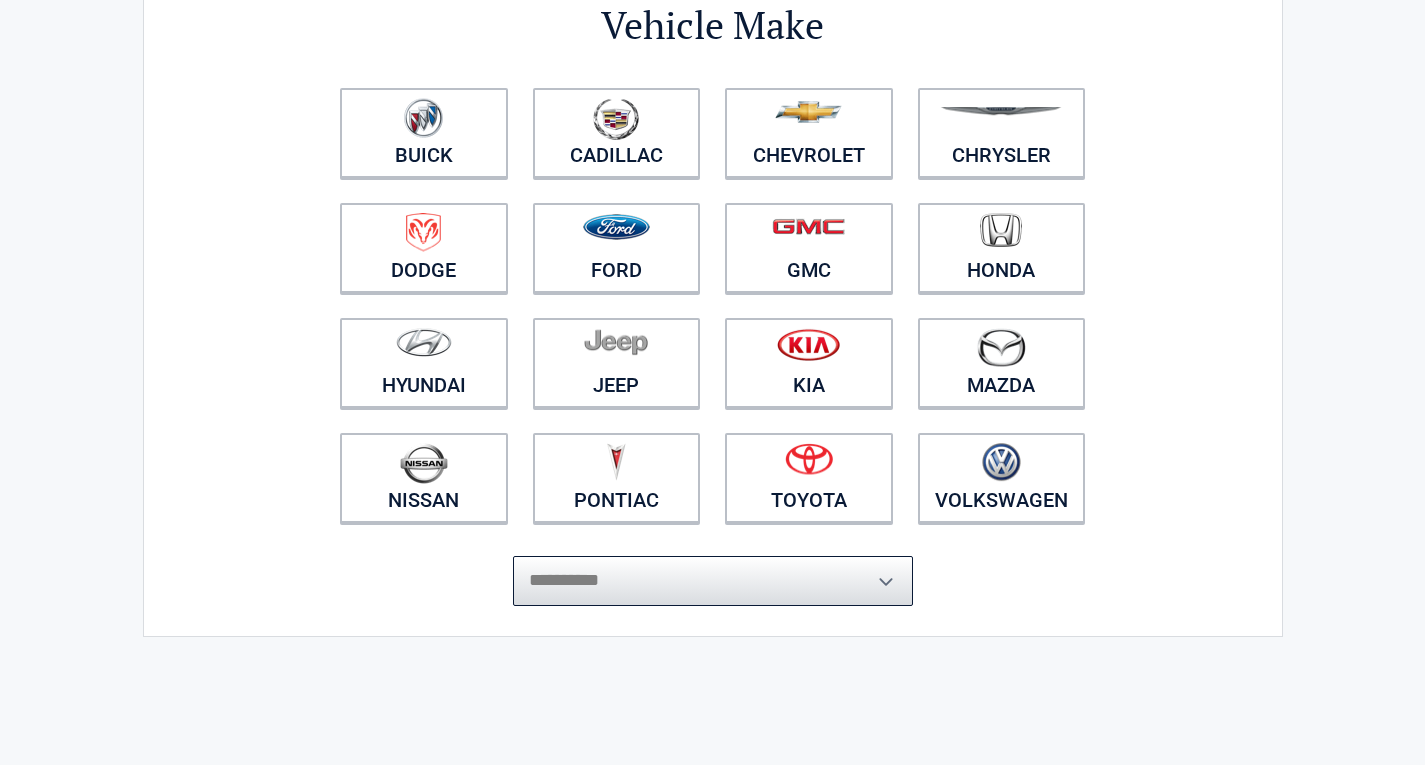 click on "**********" at bounding box center (713, 581) 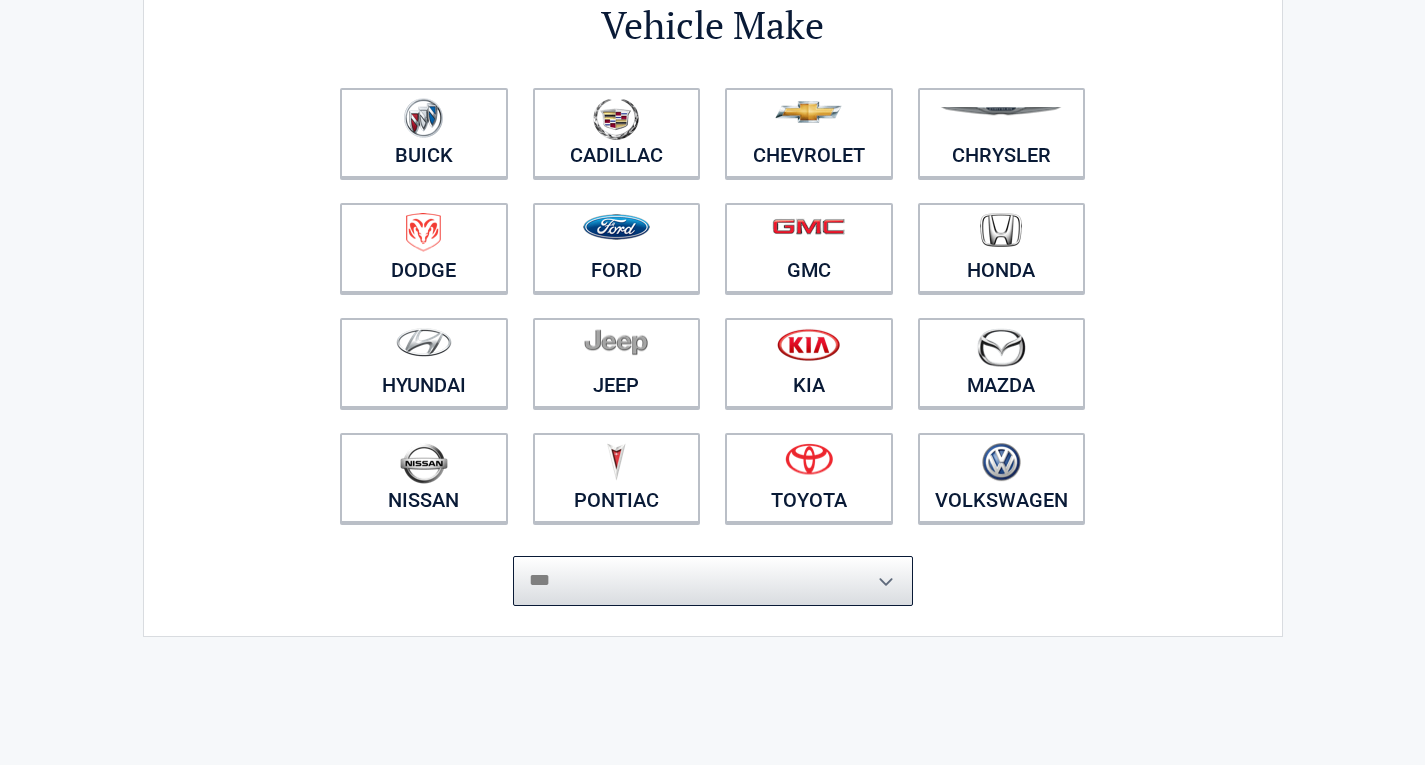 click on "**********" at bounding box center (713, 581) 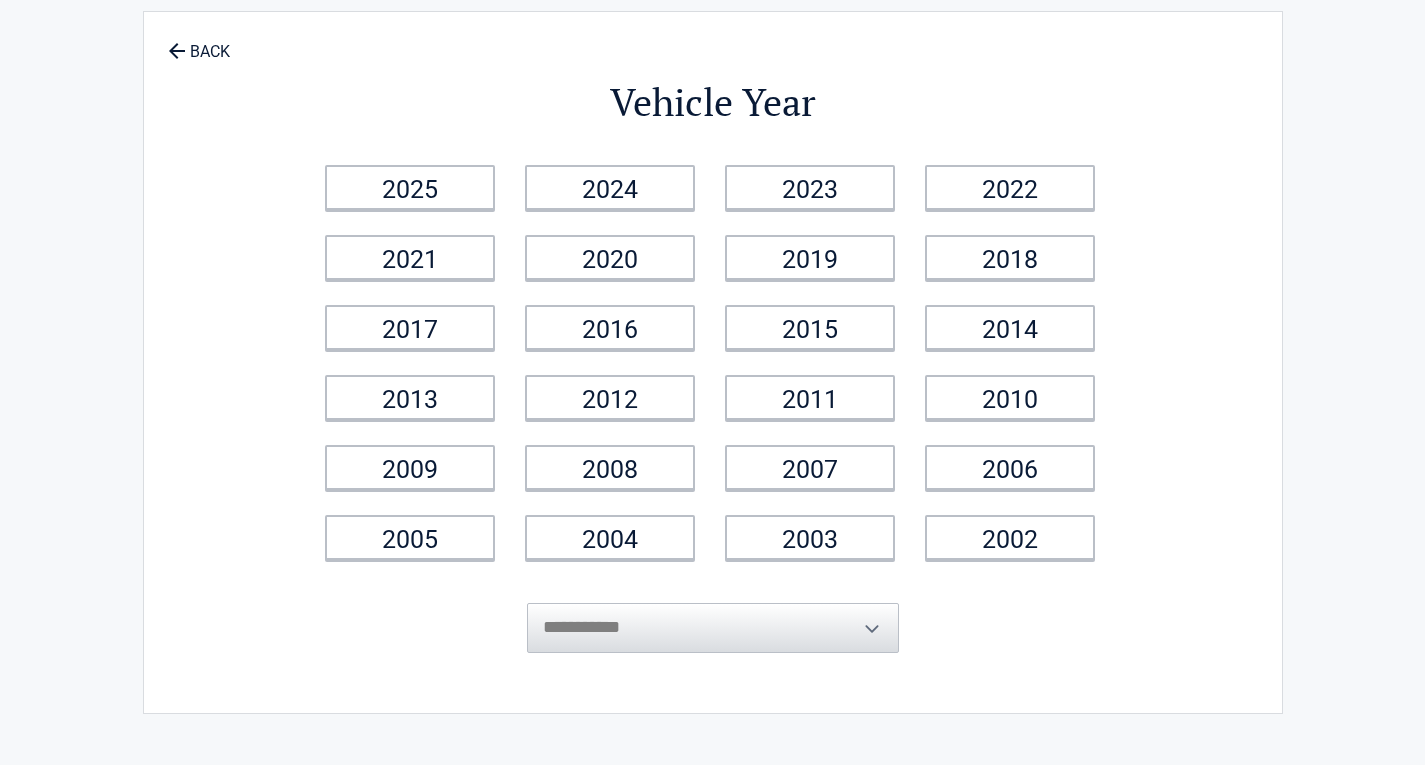 scroll, scrollTop: 0, scrollLeft: 0, axis: both 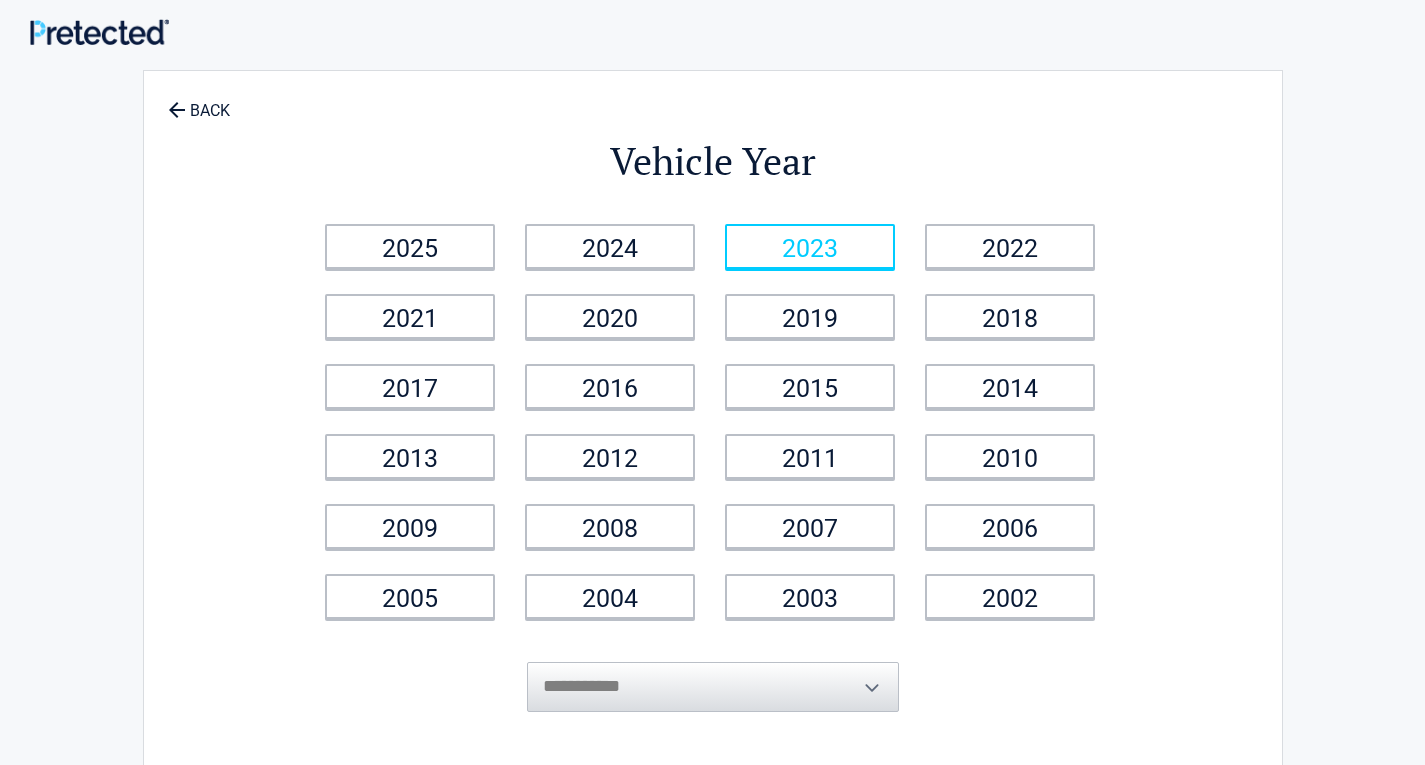 click on "2023" at bounding box center (810, 246) 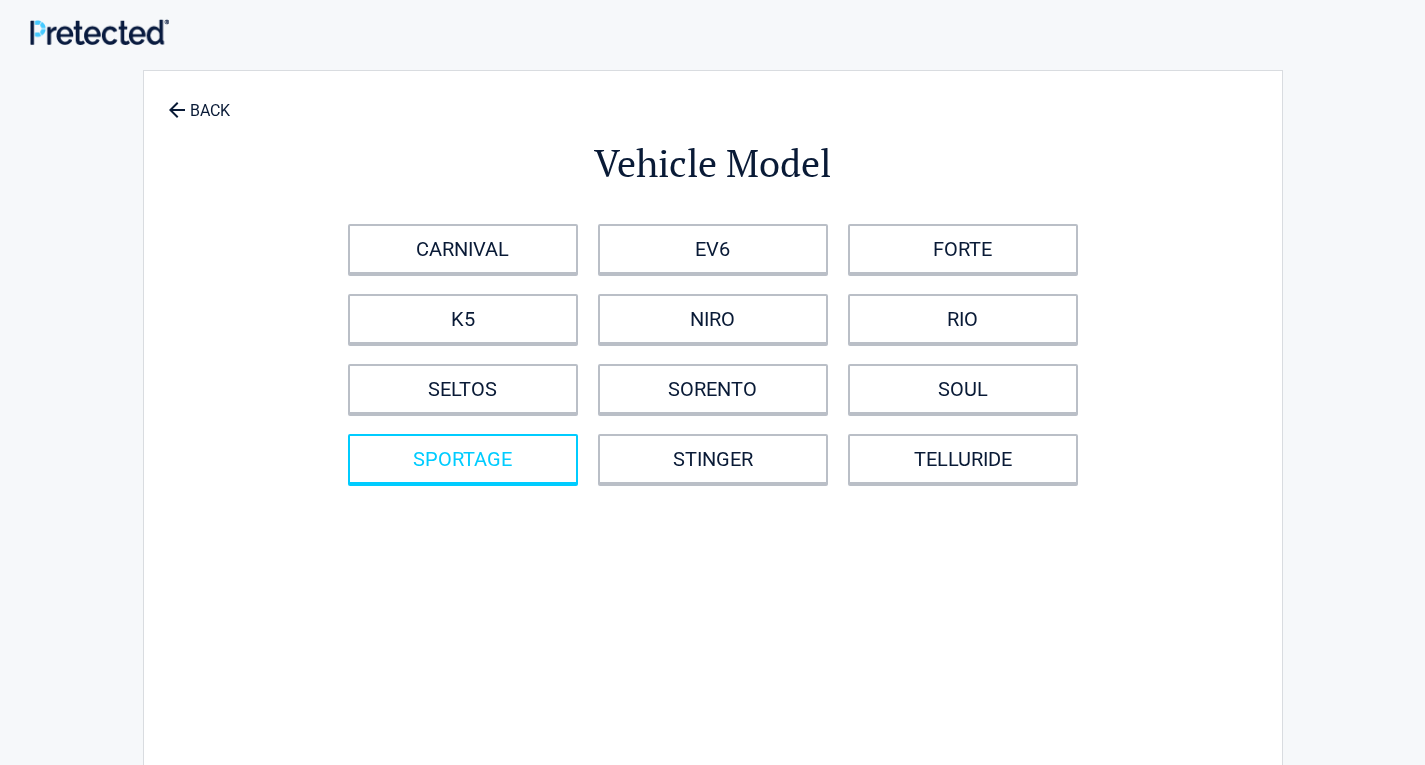 click on "SPORTAGE" at bounding box center [463, 459] 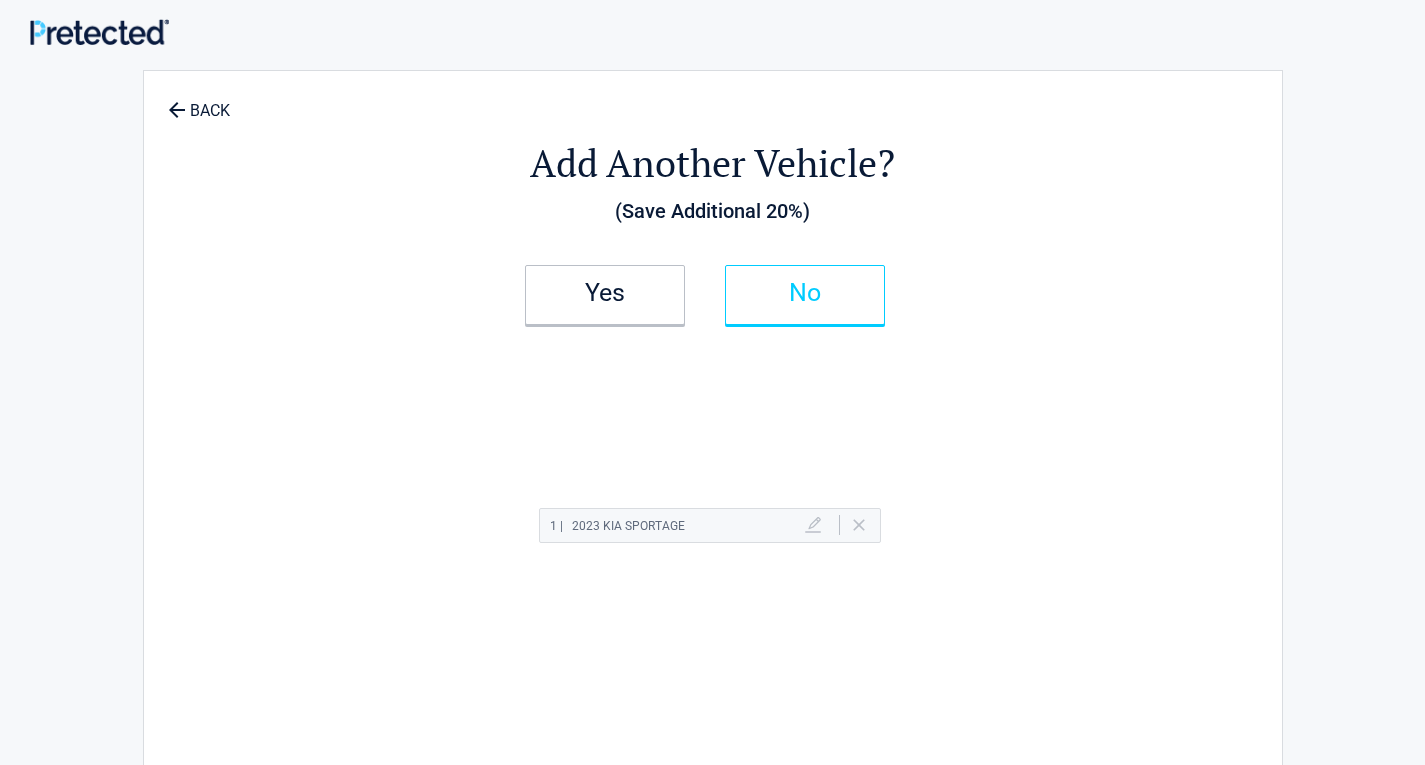 click on "No" at bounding box center [805, 295] 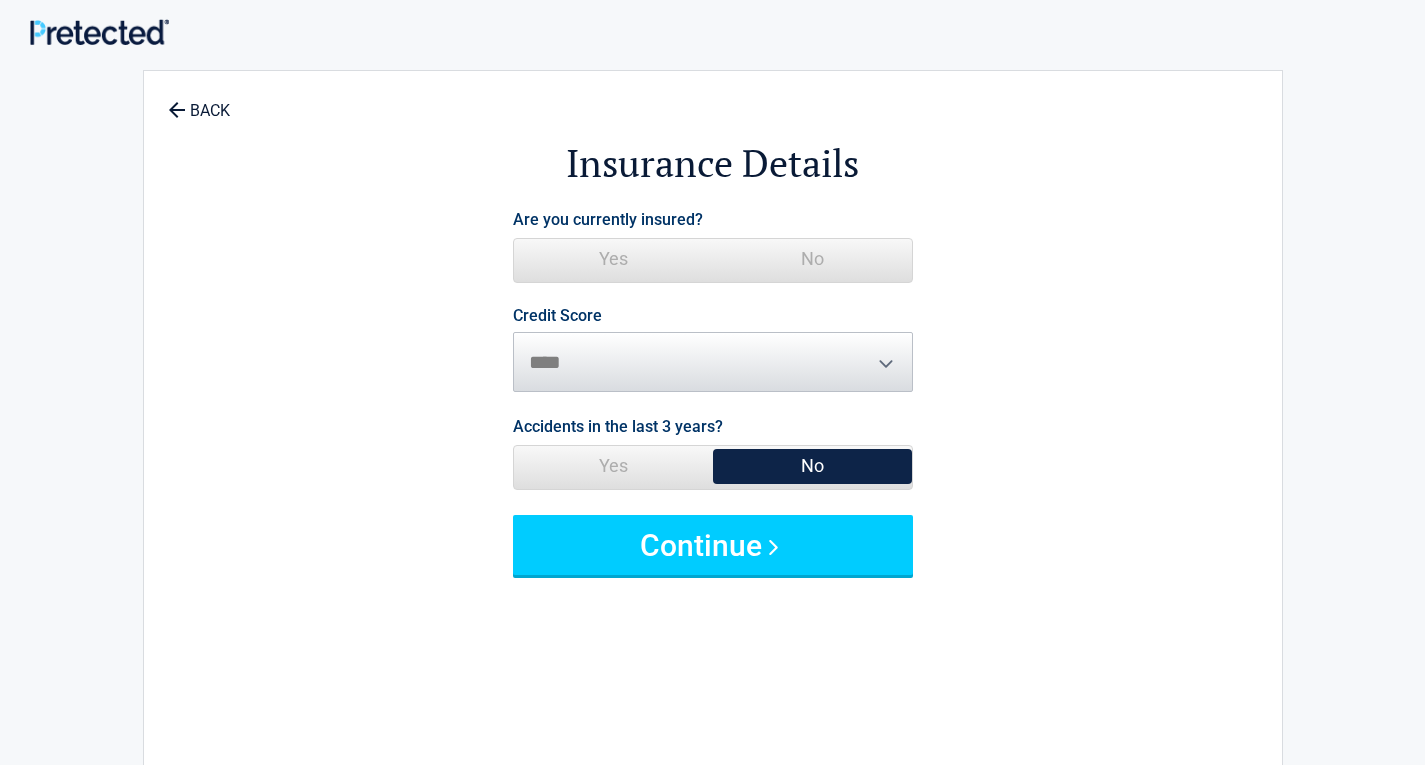 click on "No" at bounding box center (812, 259) 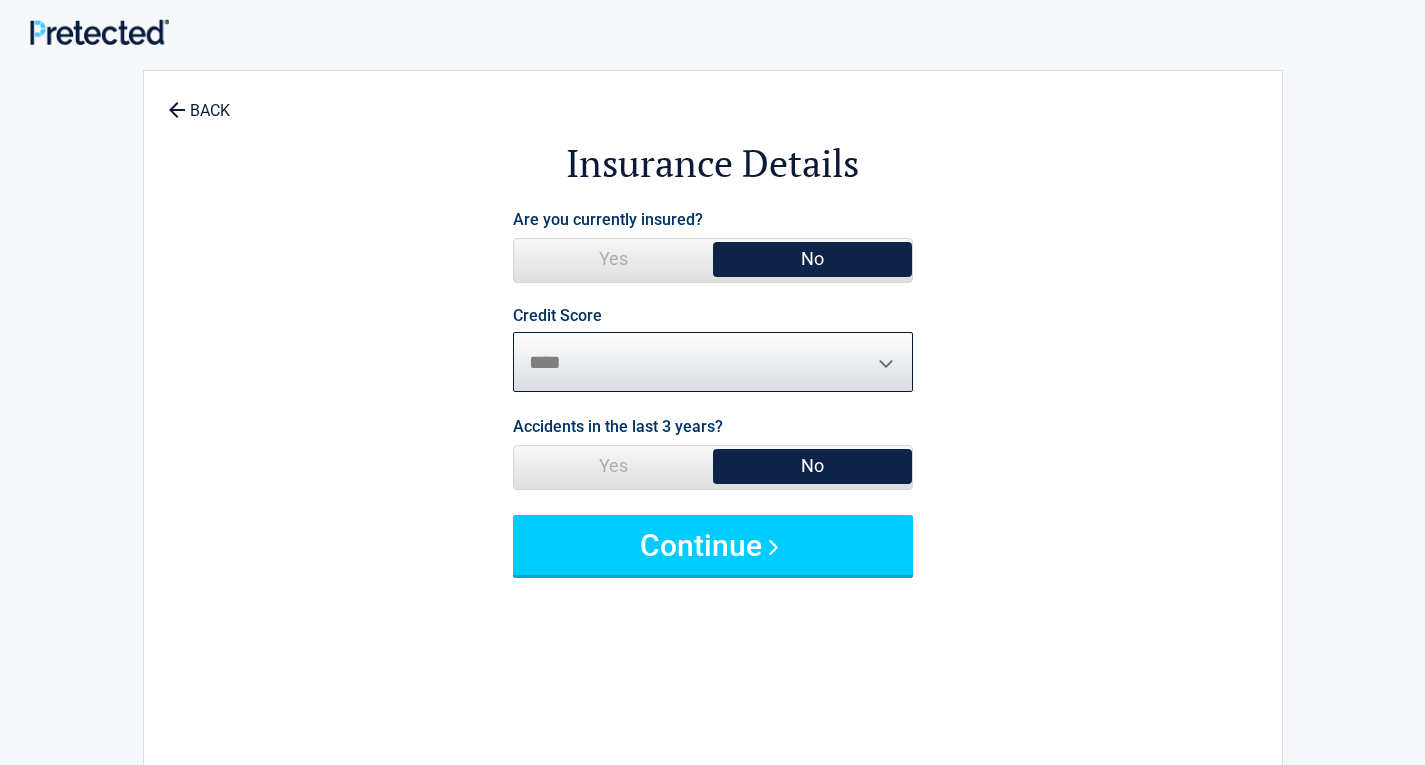 click on "*********
****
*******
****" at bounding box center (713, 362) 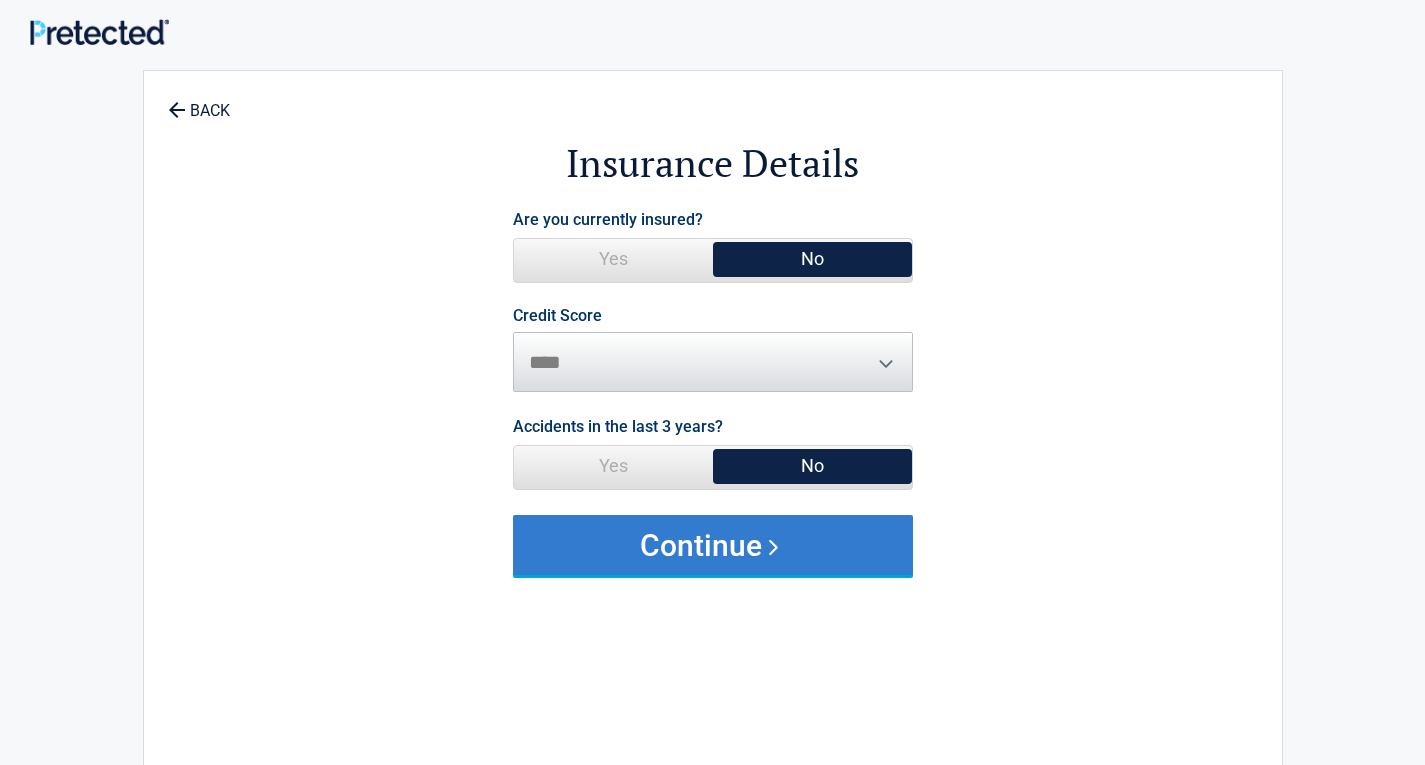 click on "Continue" at bounding box center [713, 545] 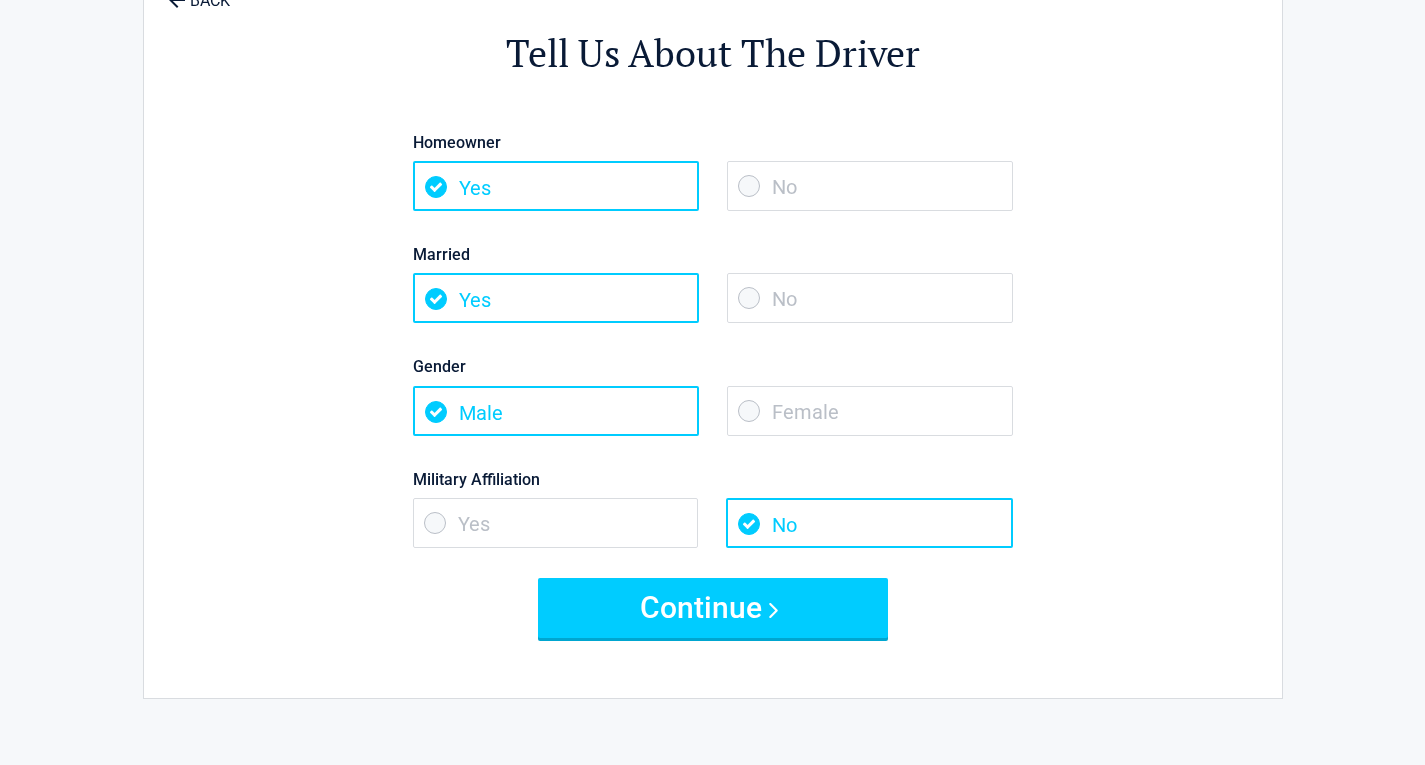 scroll, scrollTop: 126, scrollLeft: 0, axis: vertical 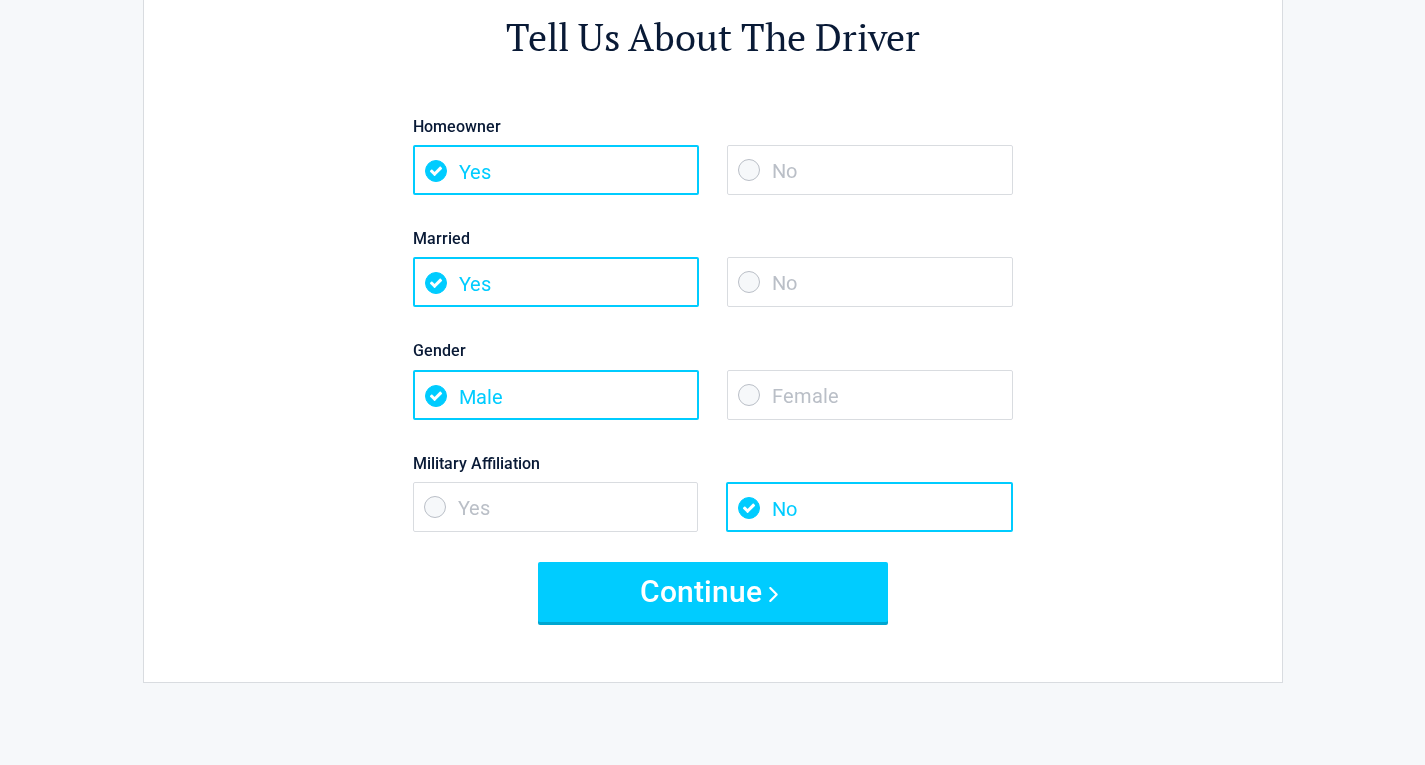 click on "No" at bounding box center [870, 282] 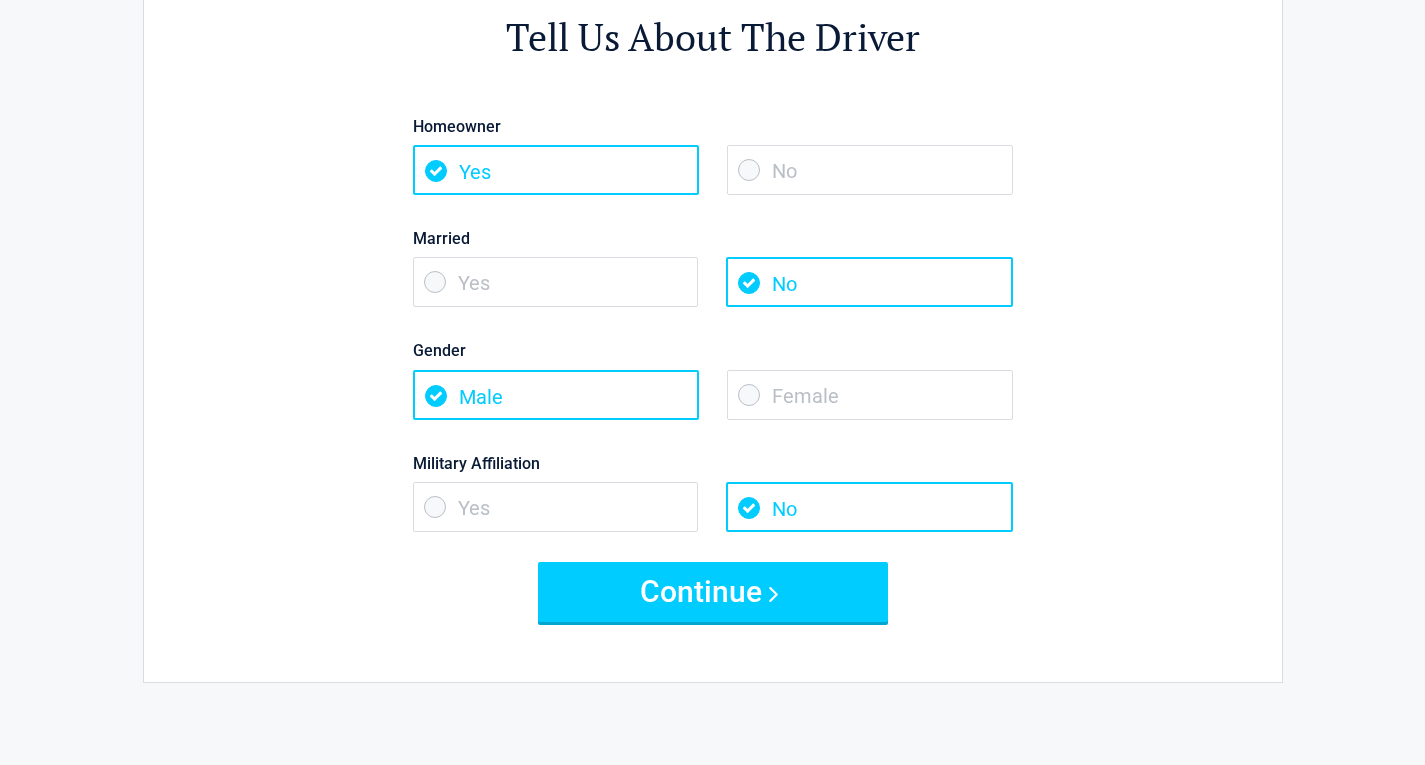 click on "No" at bounding box center [870, 170] 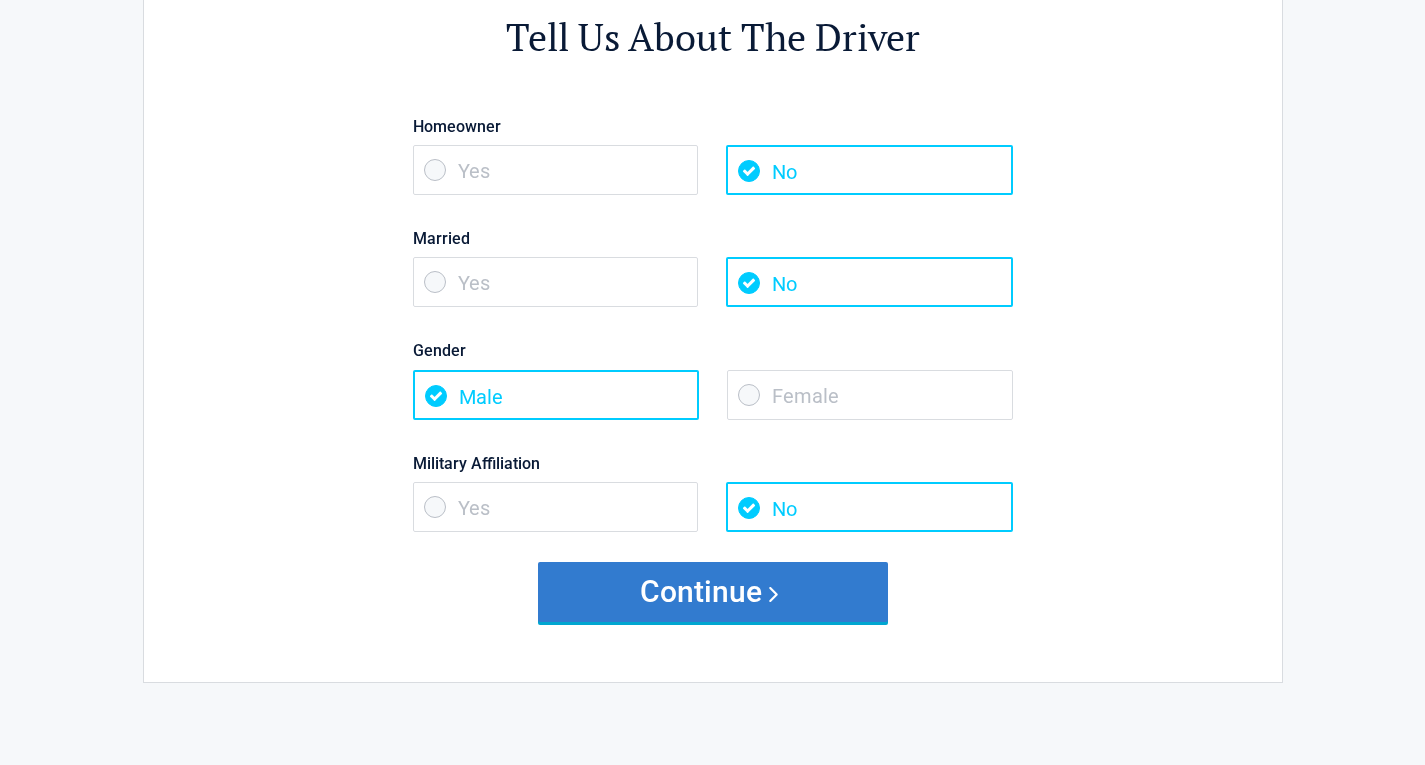 click on "Continue" at bounding box center [713, 592] 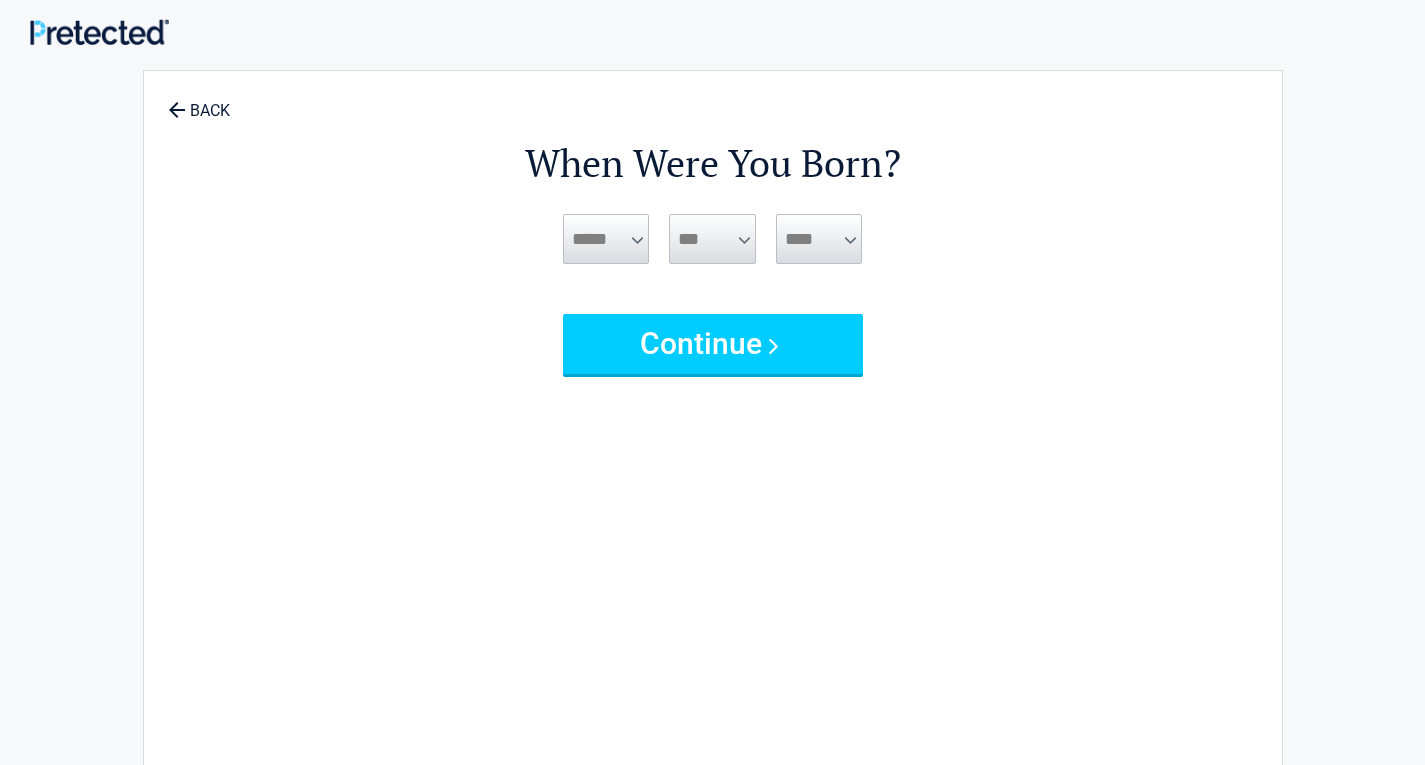 scroll, scrollTop: 0, scrollLeft: 0, axis: both 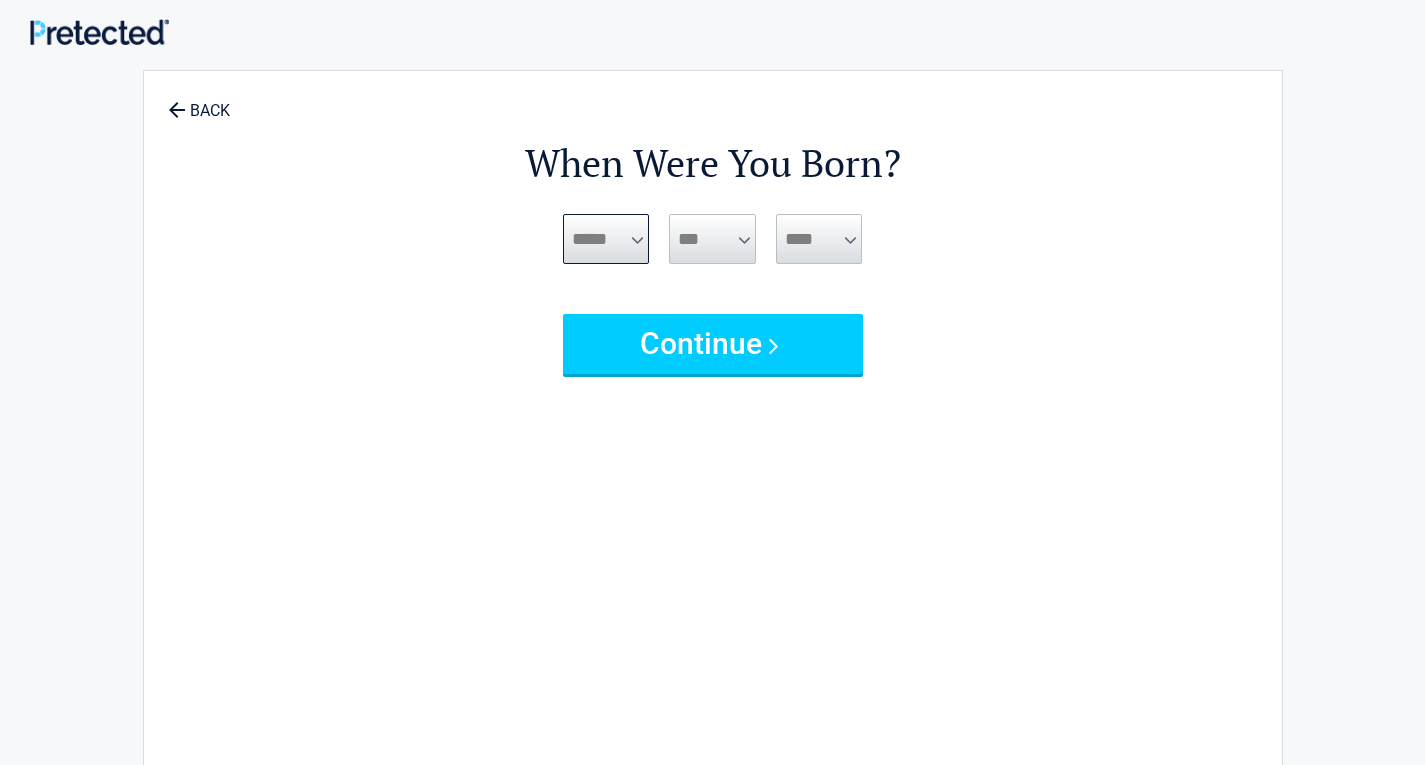 click on "*****
***
***
***
***
***
***
***
***
***
***
***
***" at bounding box center (606, 239) 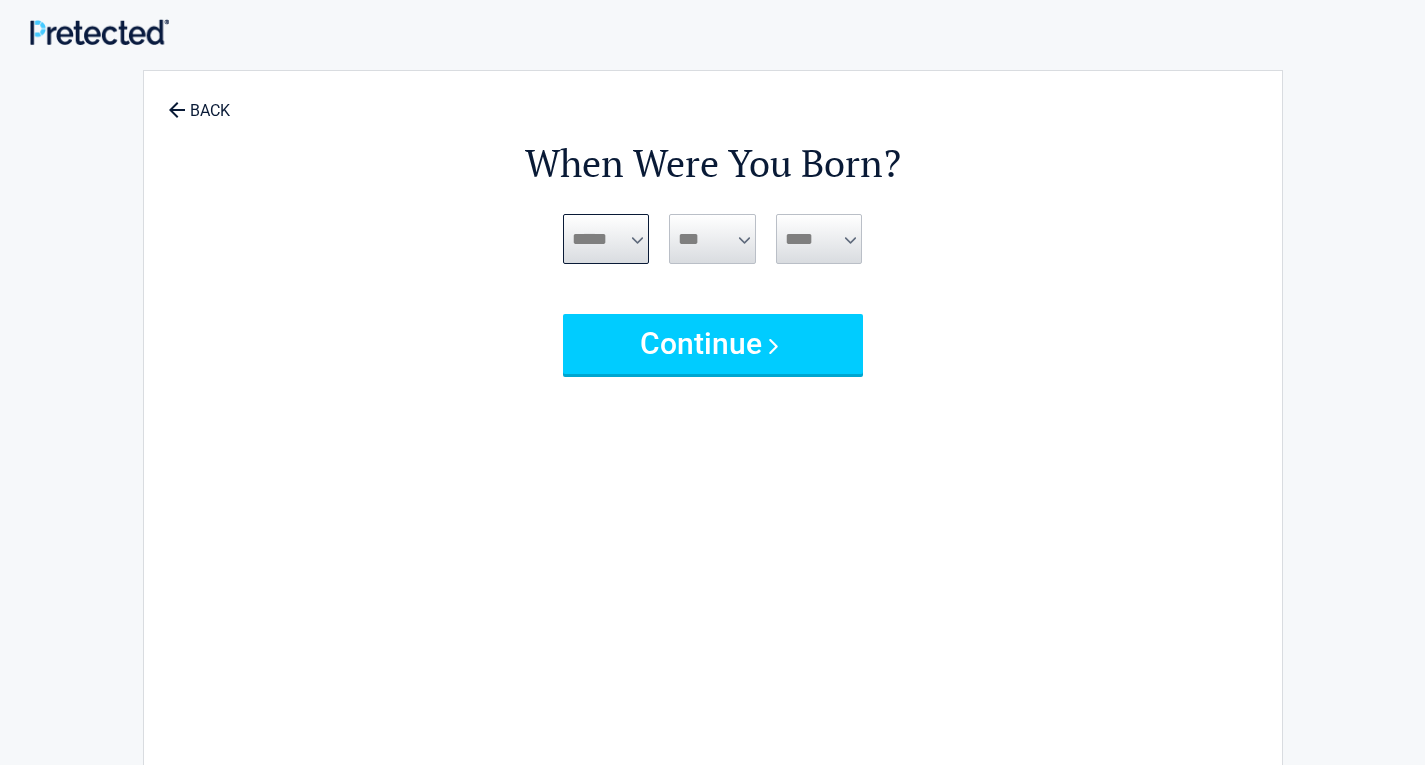 select on "**" 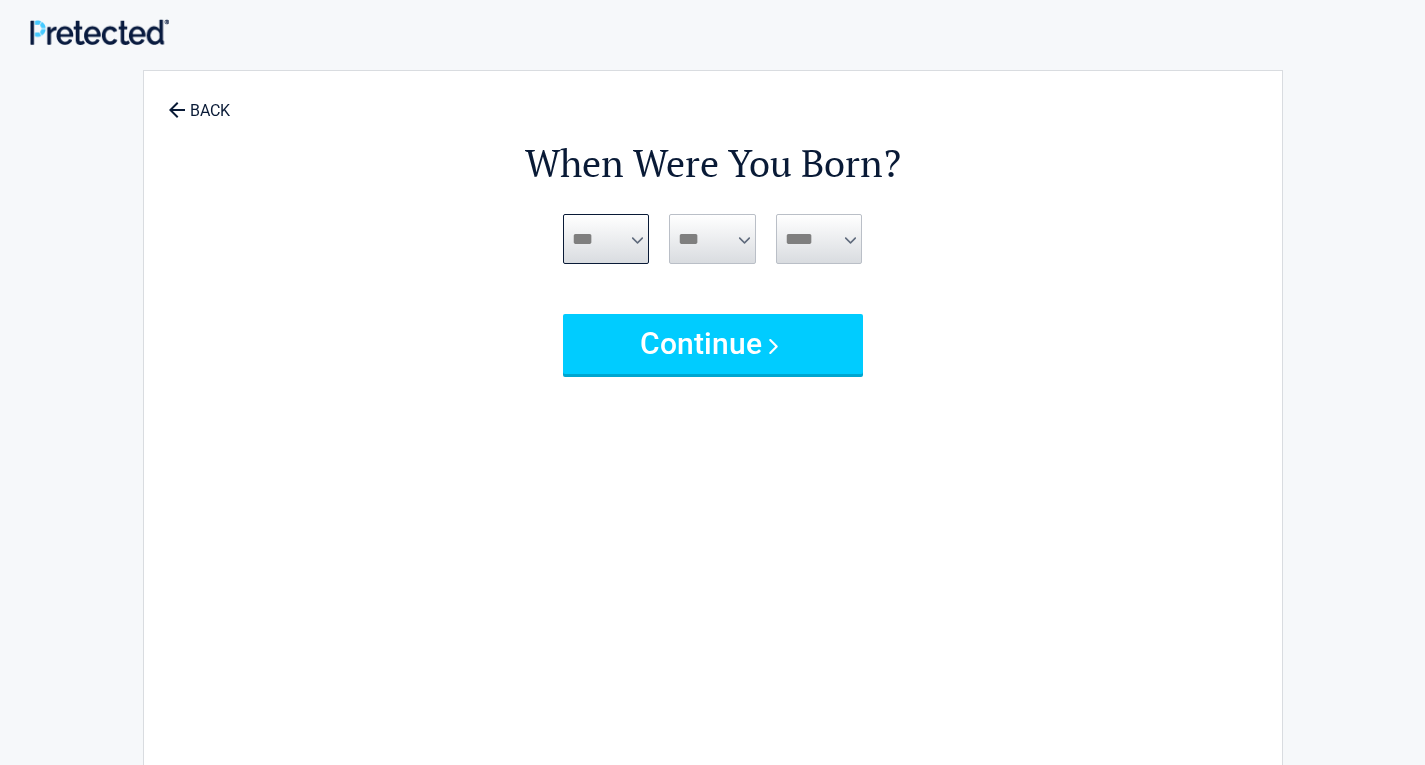 click on "*****
***
***
***
***
***
***
***
***
***
***
***
***" at bounding box center (606, 239) 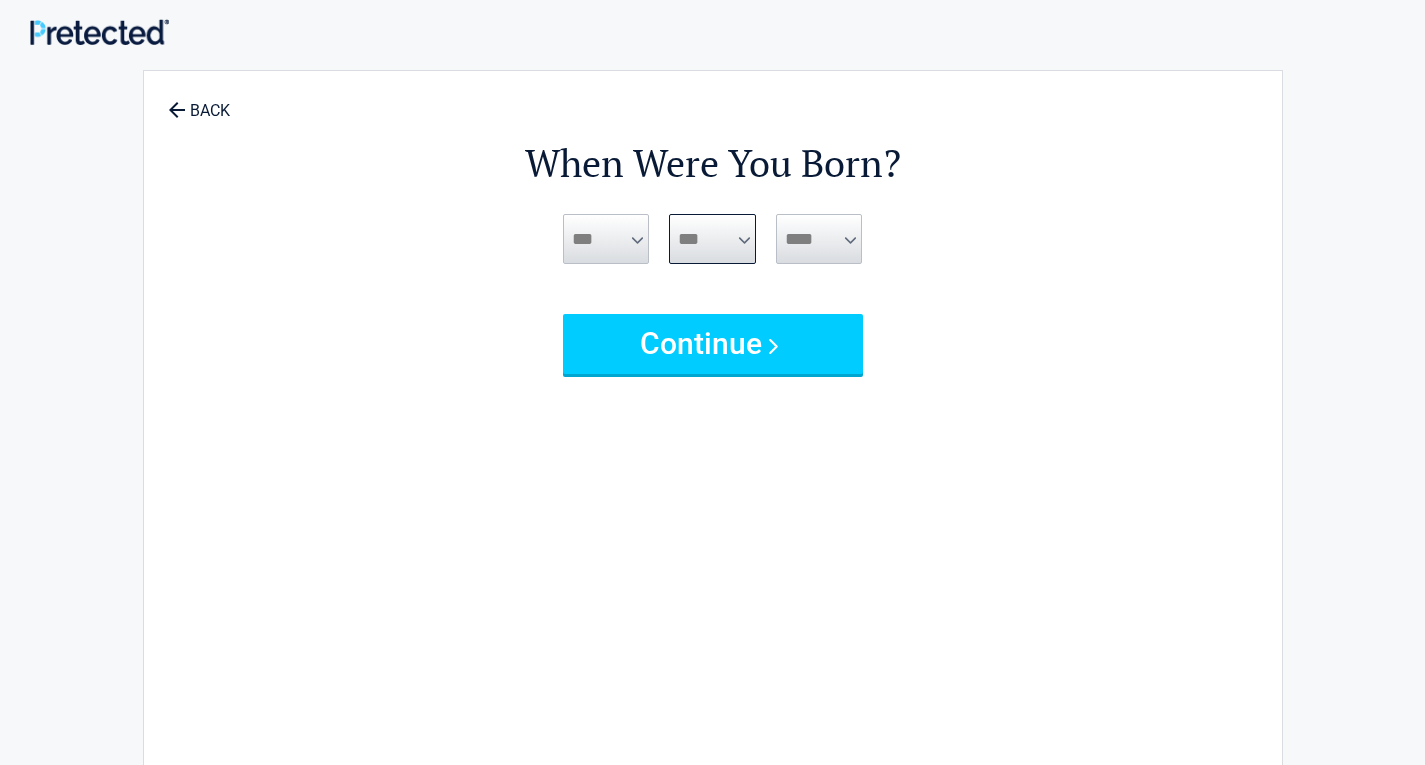 click on "*** * * * * * * * * * ** ** ** ** ** ** ** ** ** ** ** ** ** ** ** ** ** ** ** ** ** **" at bounding box center [712, 239] 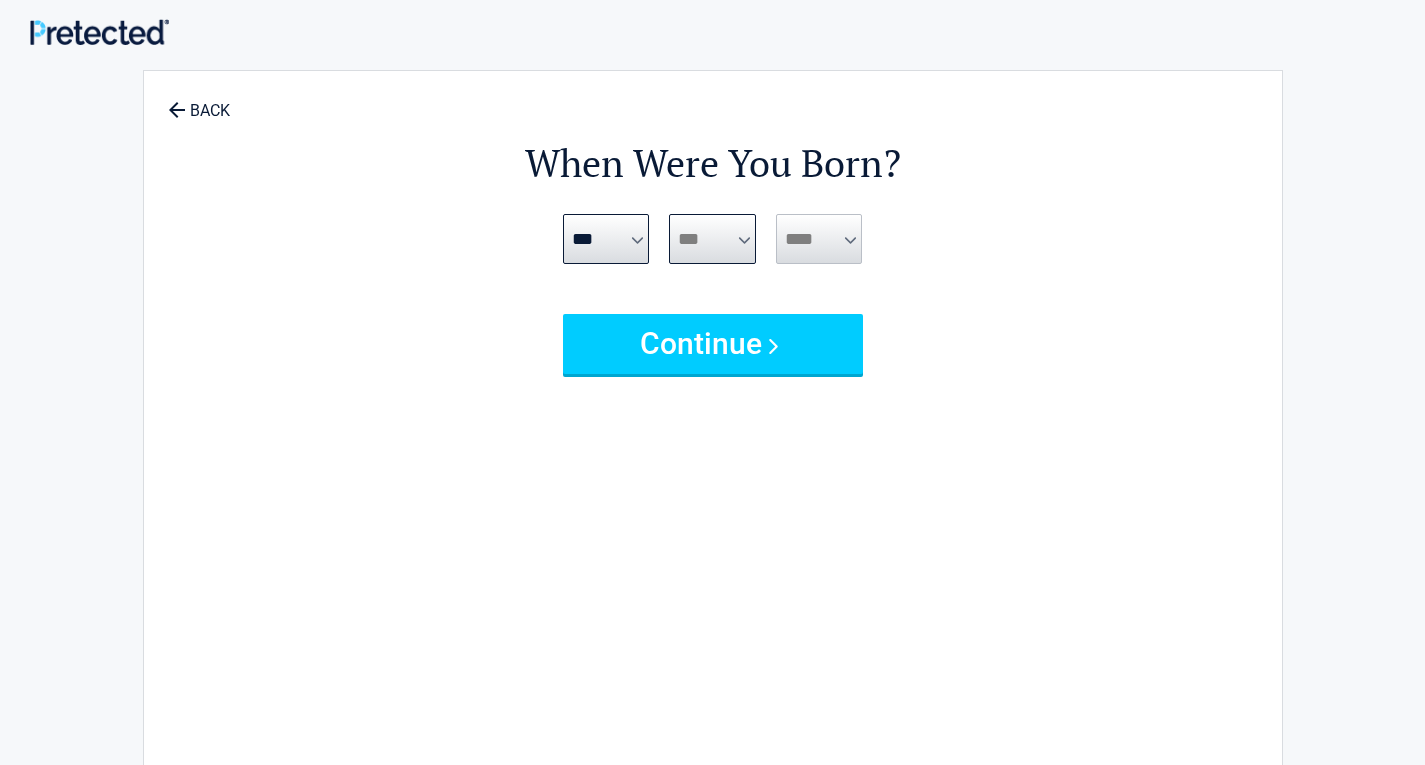 select on "*" 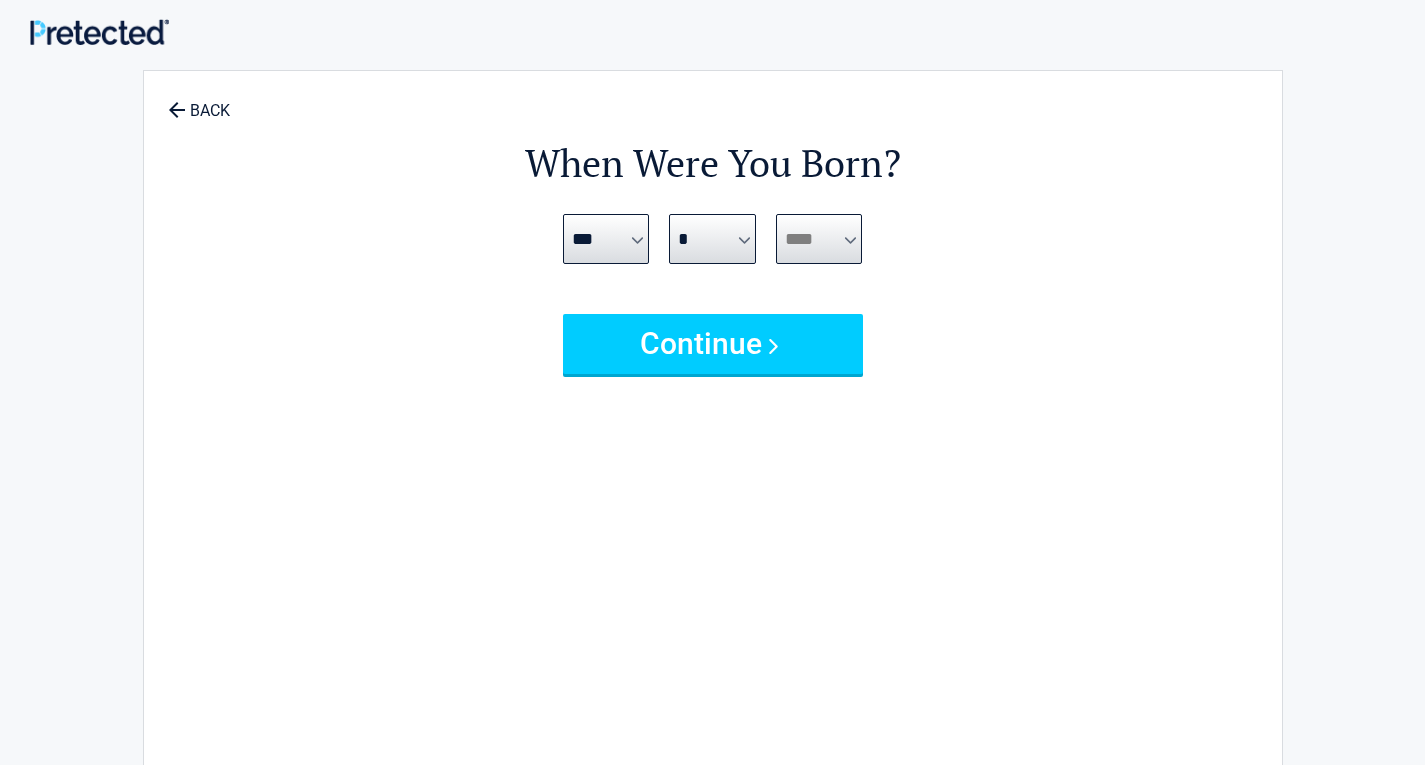 click on "****
****
****
****
****
****
****
****
****
****
****
****
****
****
****
****
****
****
****
****
****
****
****
****
****
****
****
****
****
****
****
****
****
****
****
****
****
****
****
****
****
****
****
****
****
****
****
****
****
****
****
****
****
****
****
****
****
****
****
****
****
****
****
****" at bounding box center (819, 239) 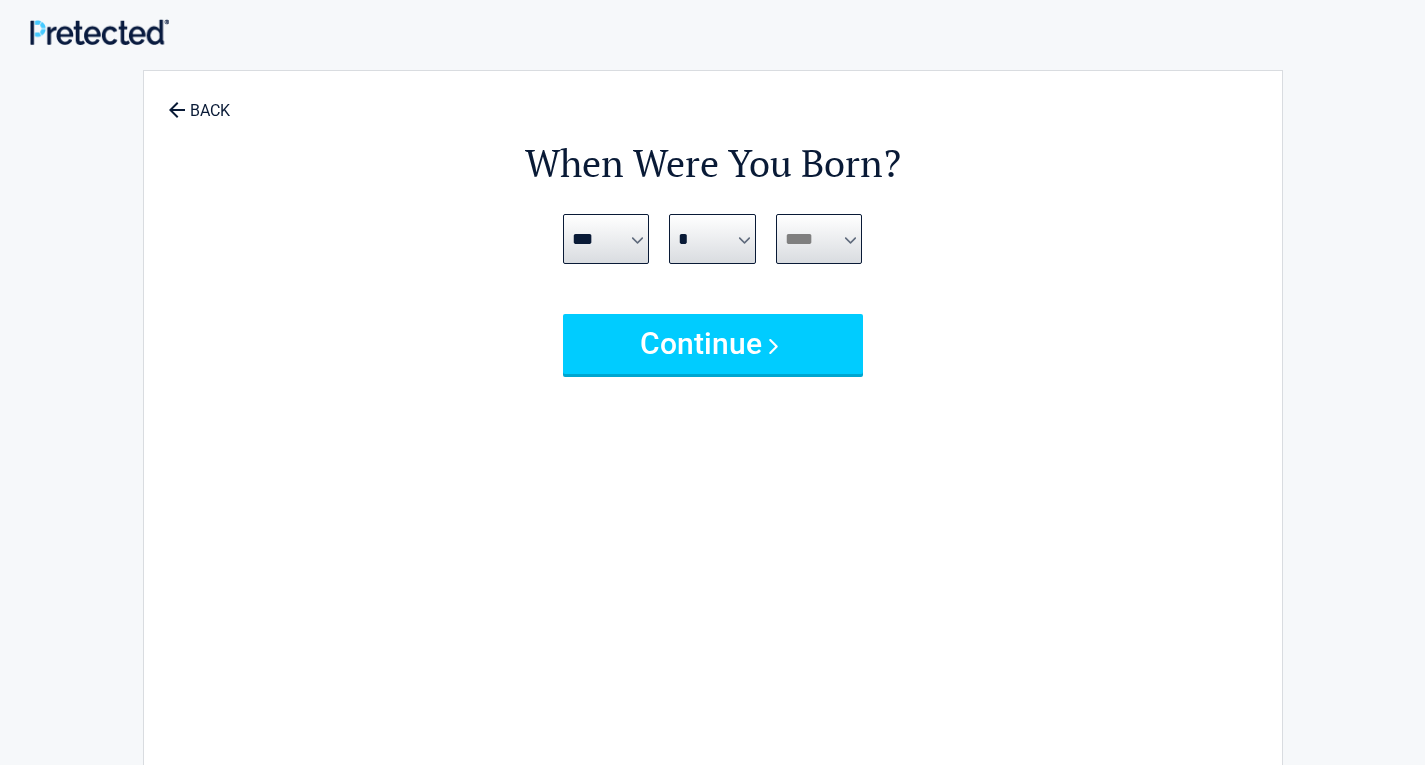 select on "****" 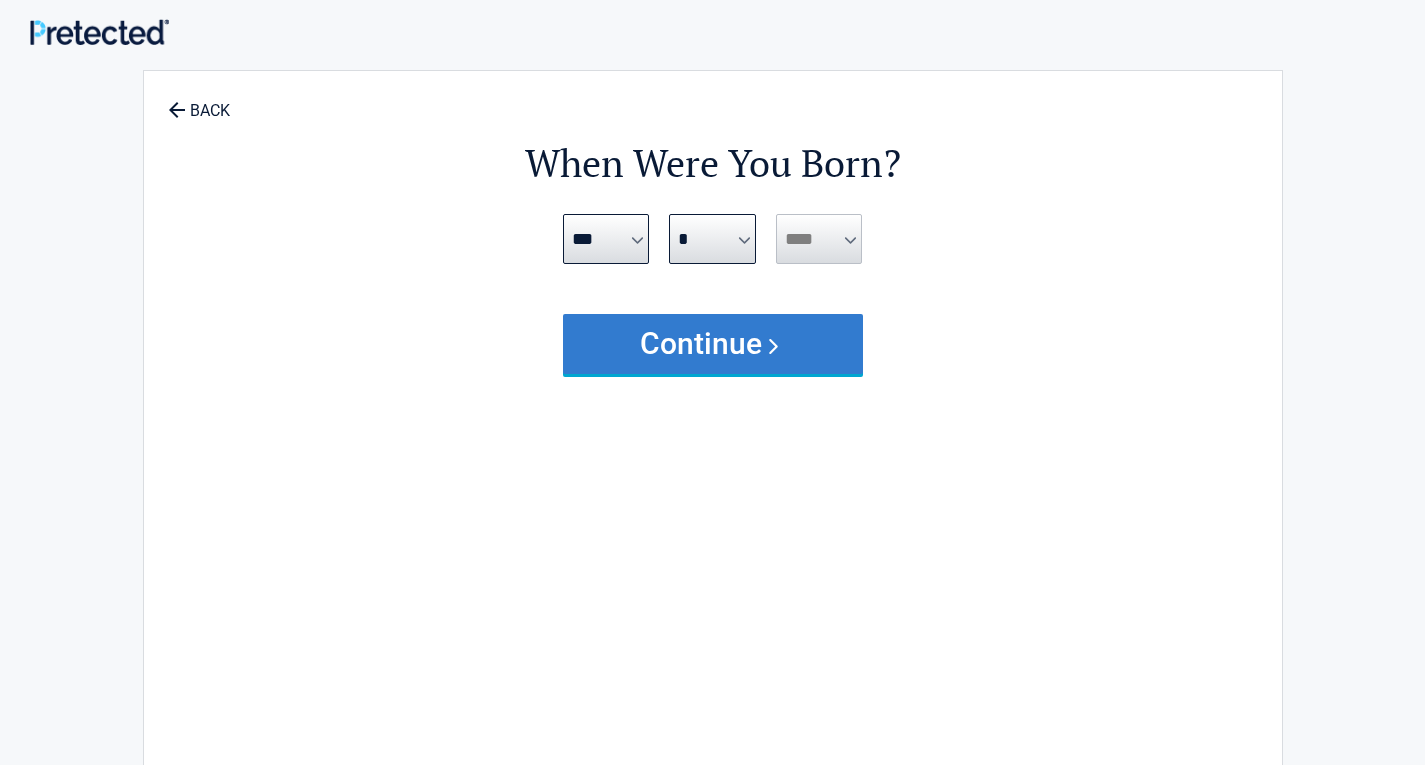 click on "Continue" at bounding box center [713, 344] 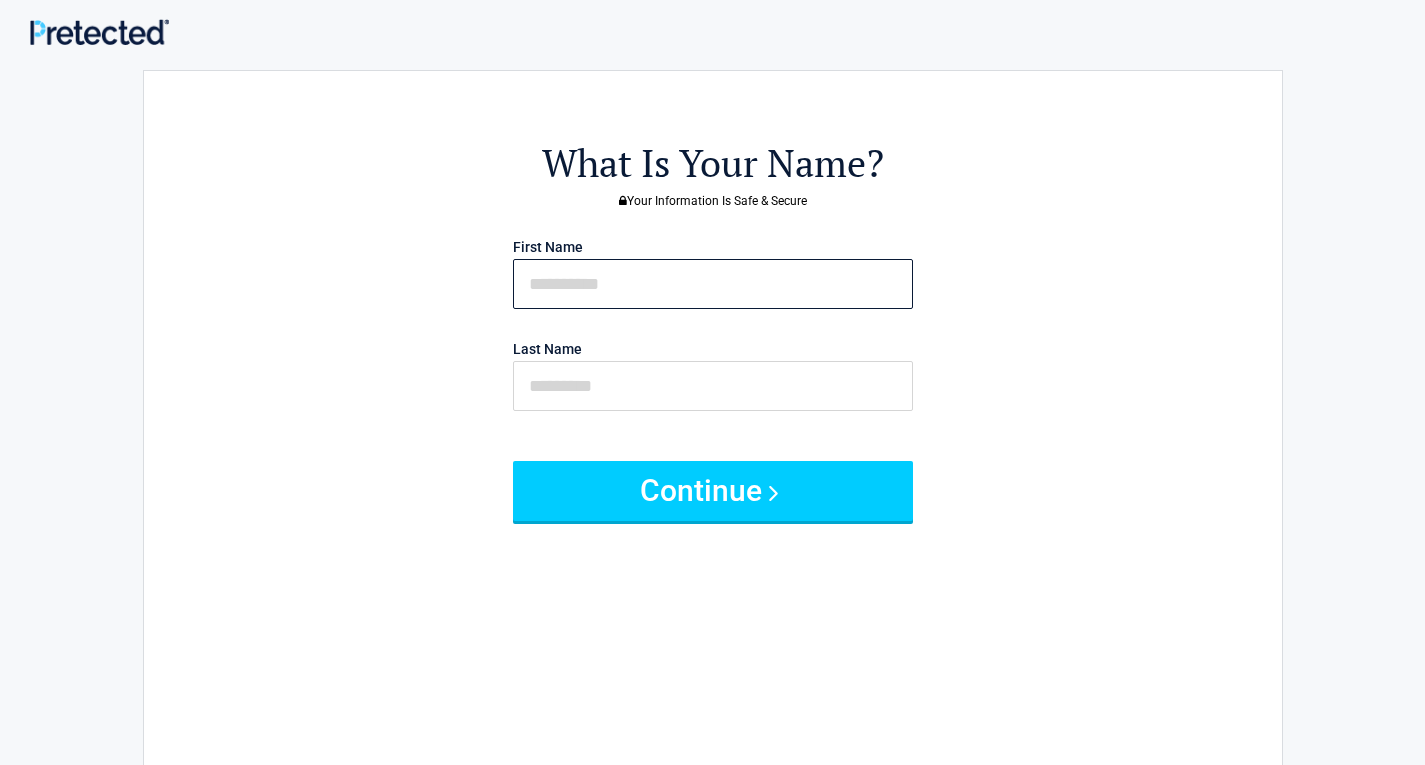click at bounding box center [713, 284] 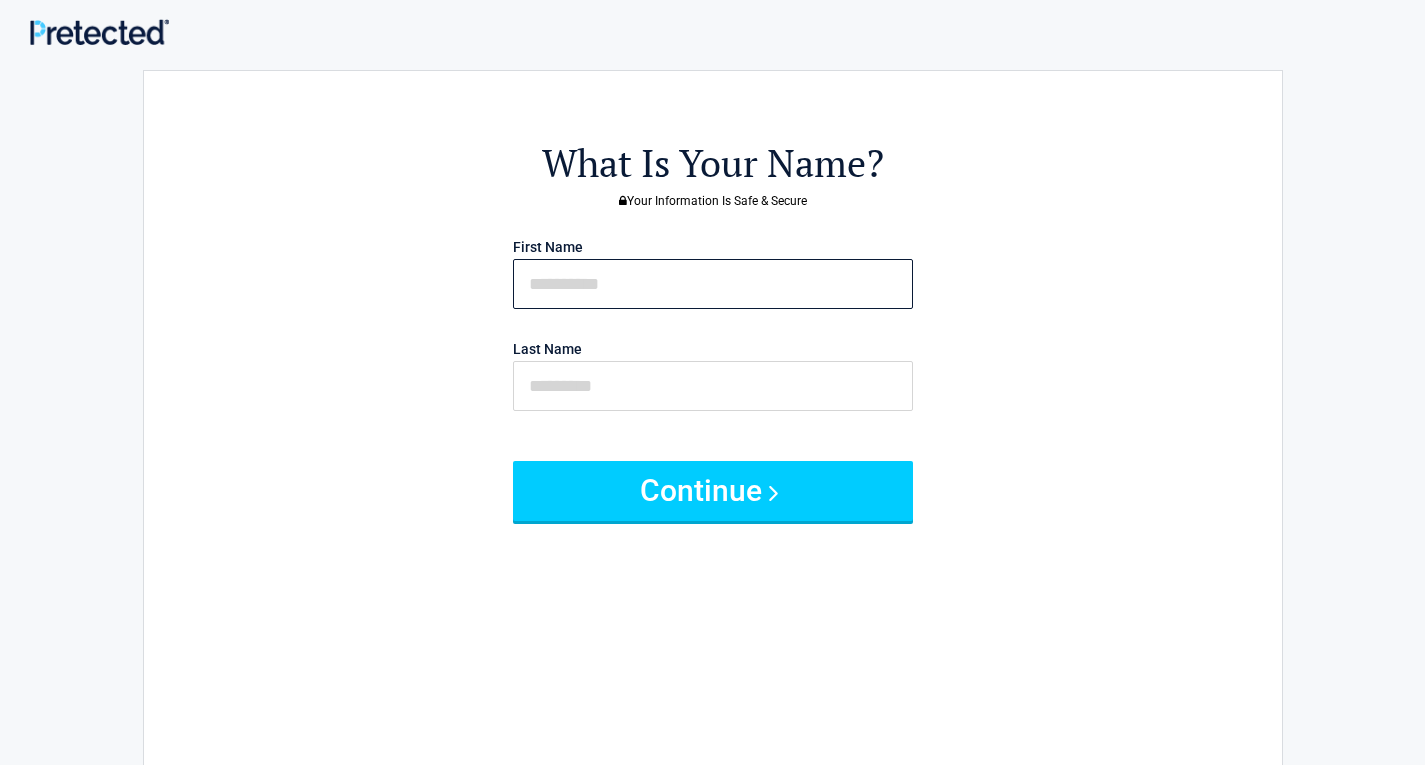 type on "****" 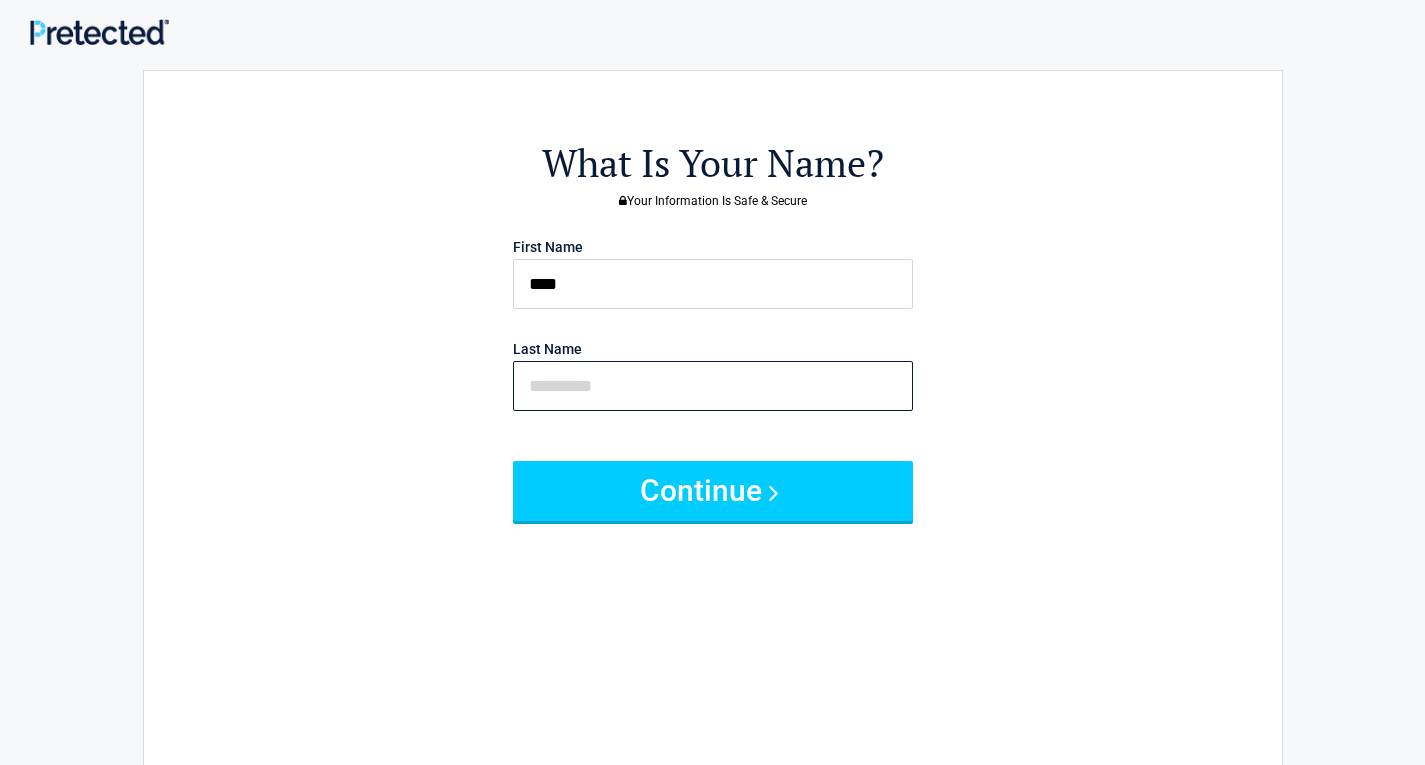 type on "**" 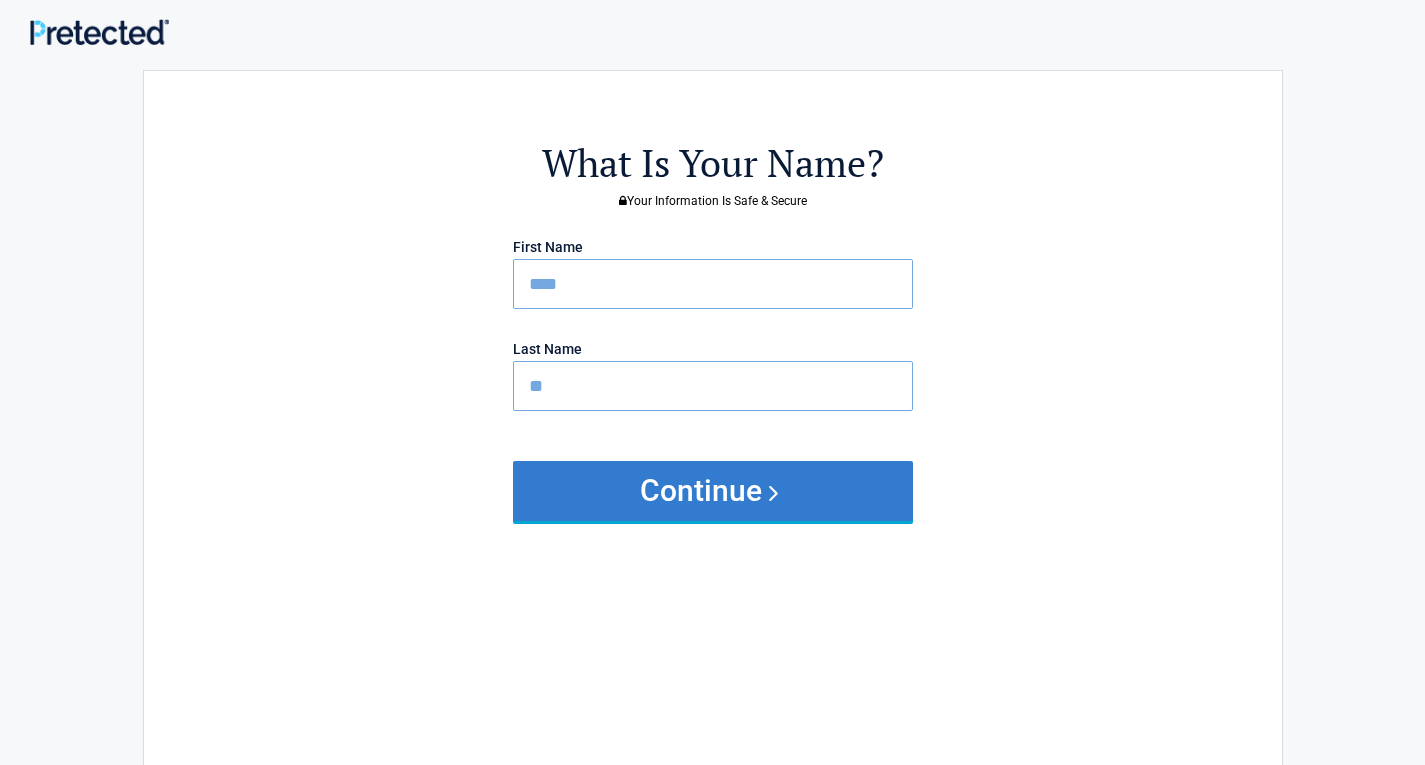 click on "Continue" at bounding box center [713, 491] 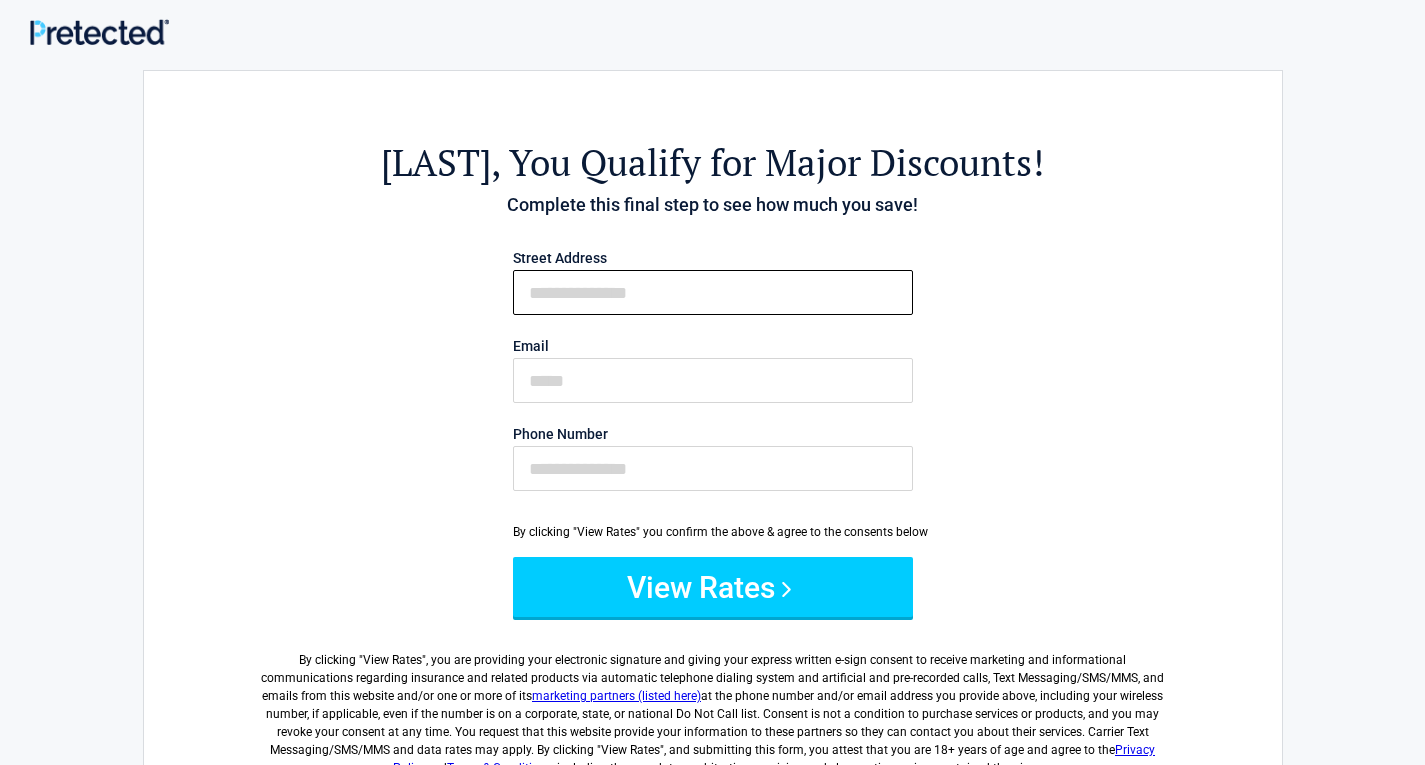 click on "First Name" at bounding box center [713, 292] 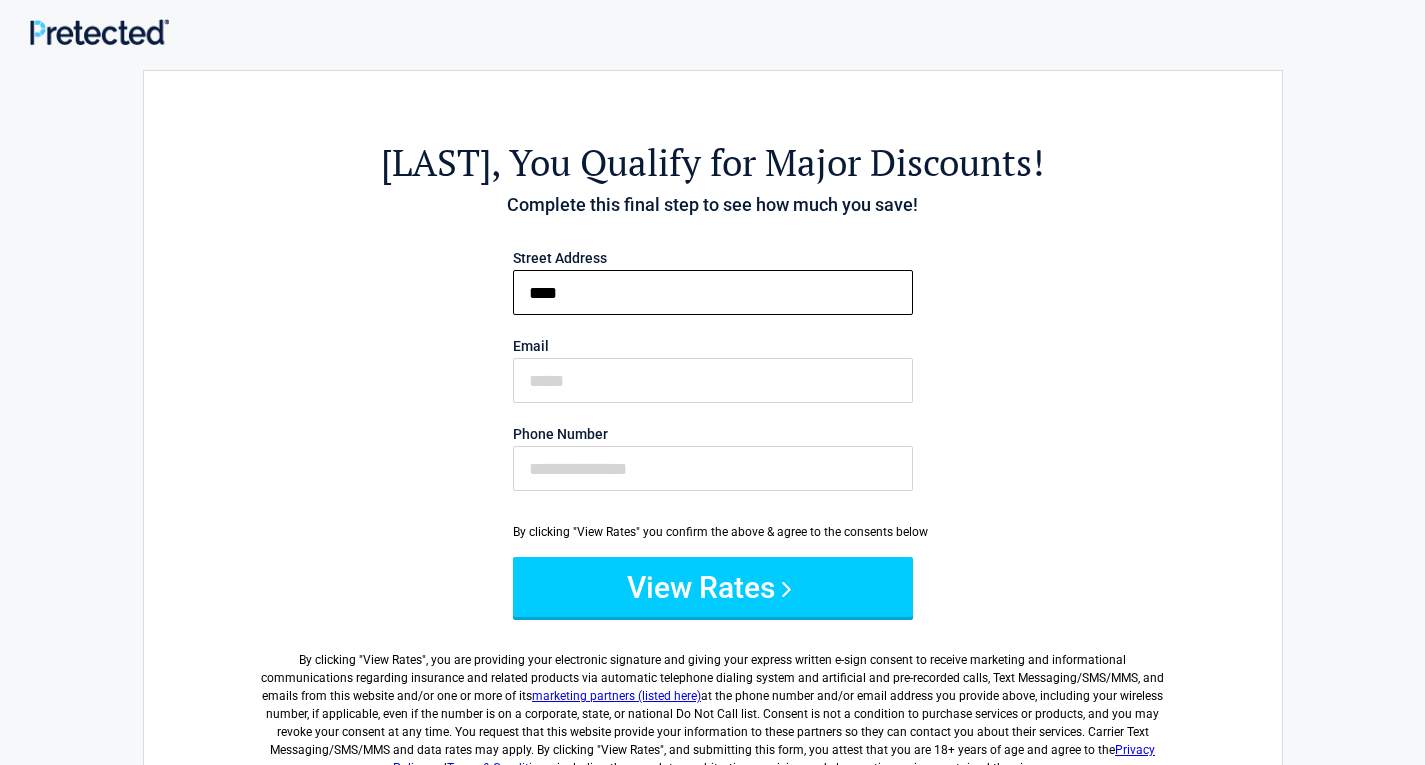 type on "**********" 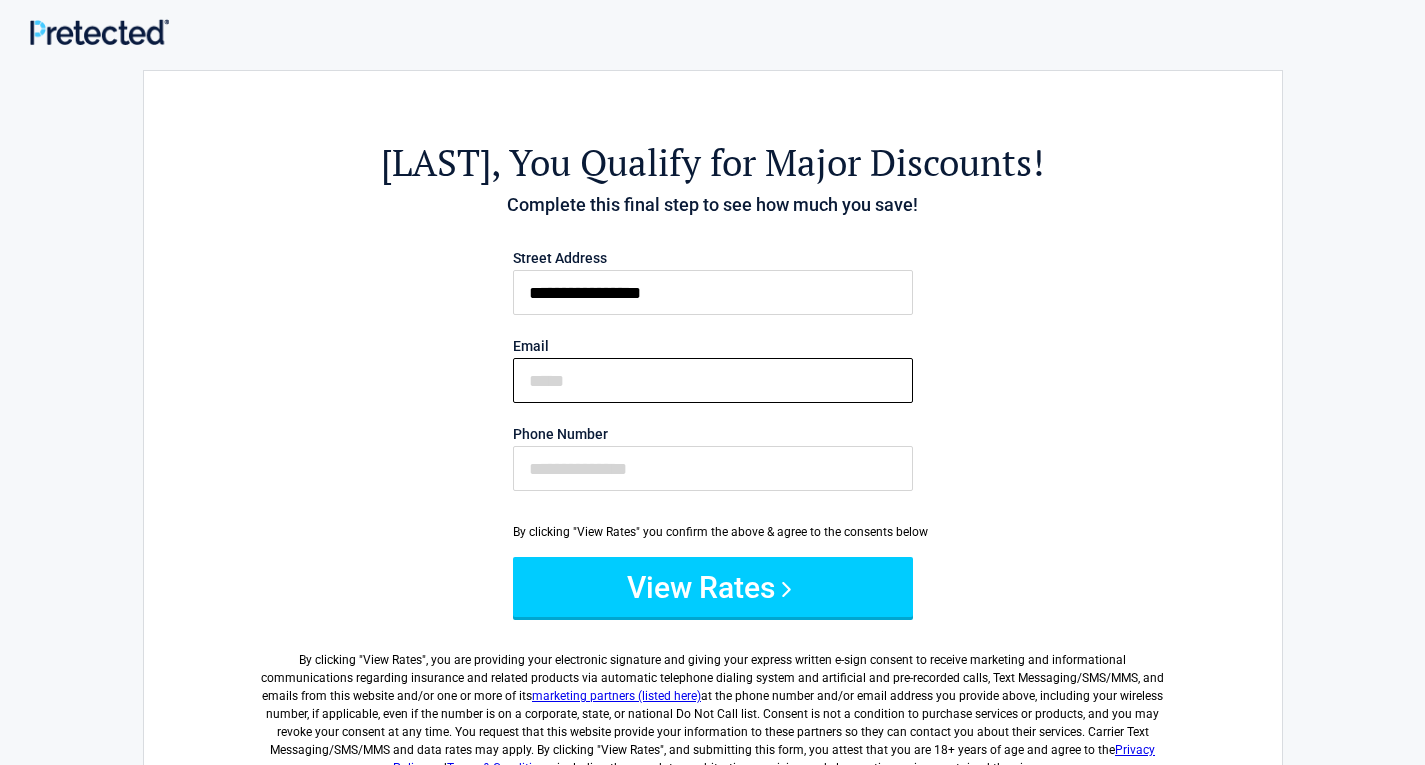 click on "Email" at bounding box center (713, 380) 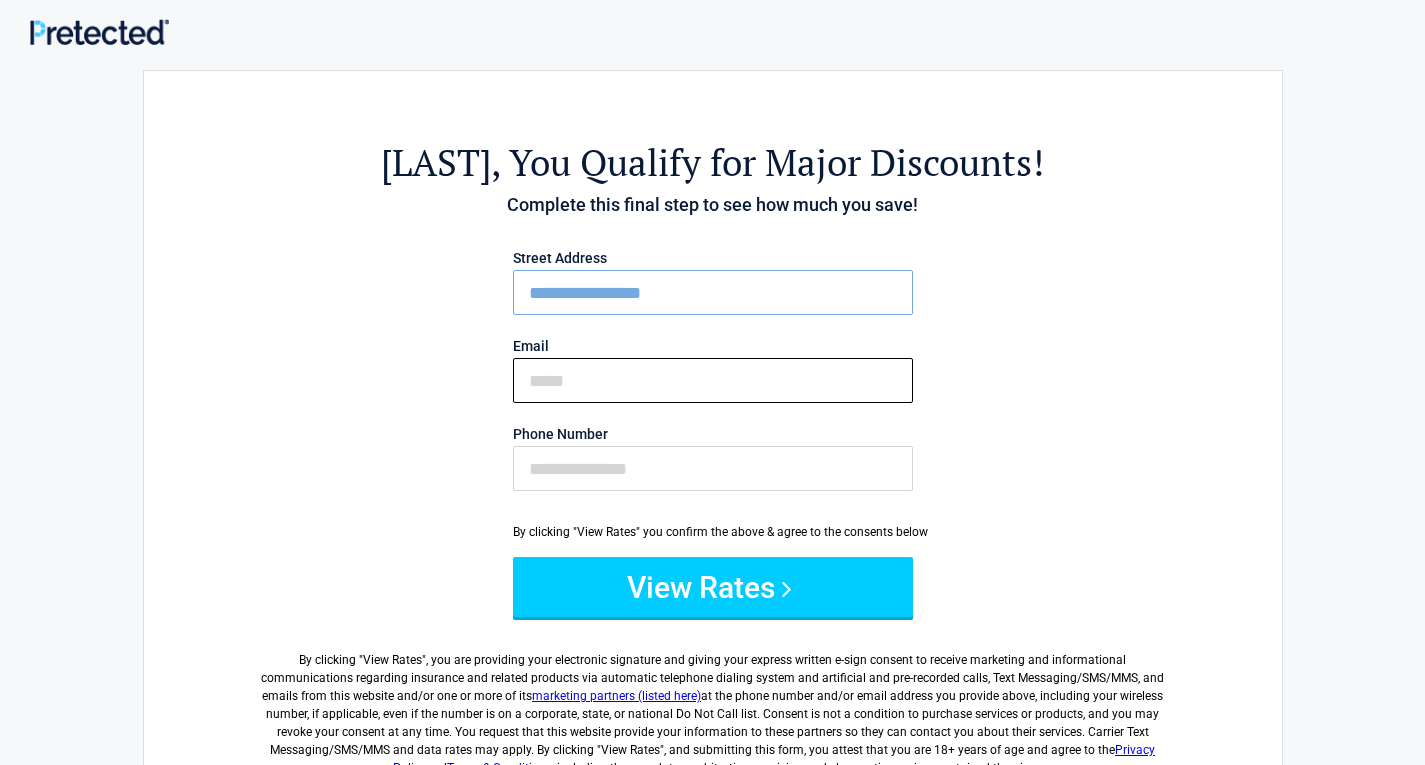 type on "**********" 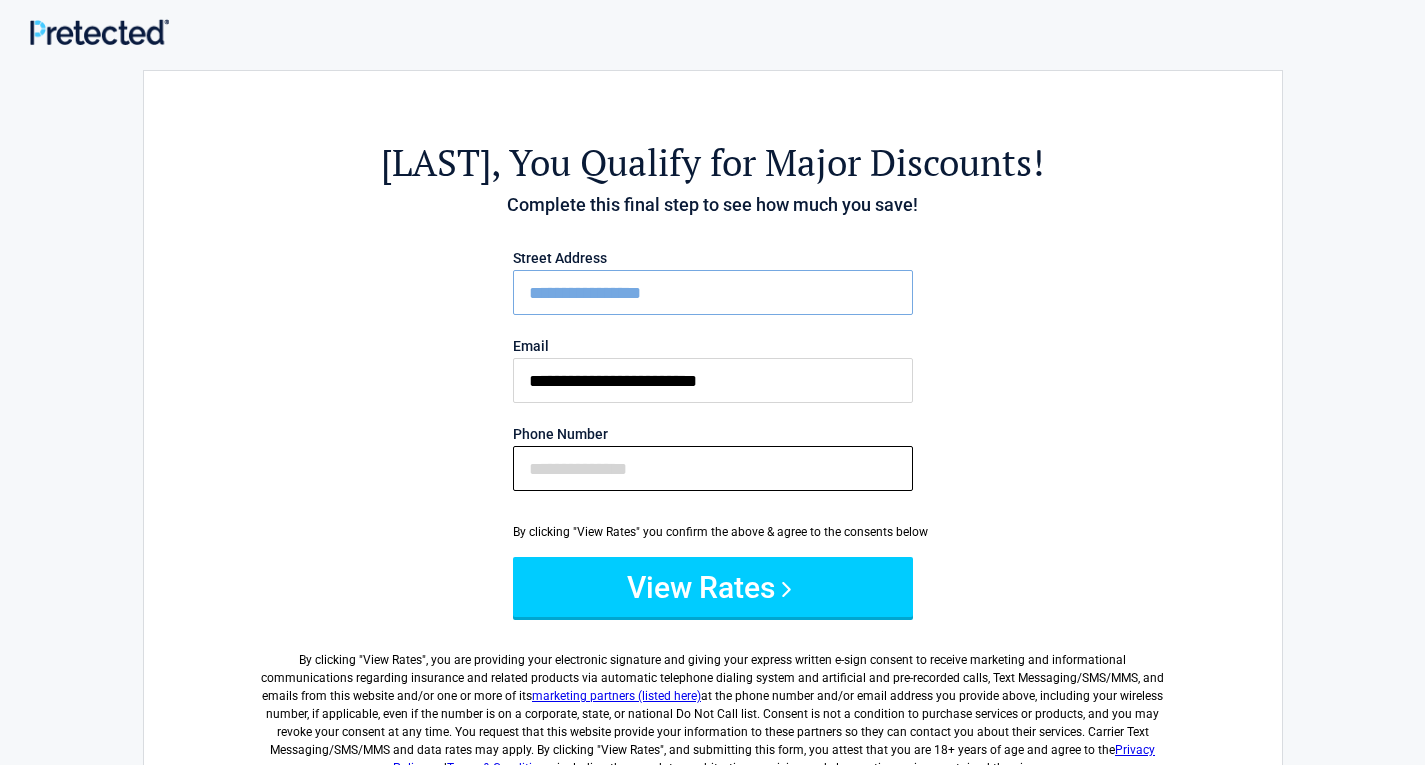 click on "Phone Number" at bounding box center [713, 468] 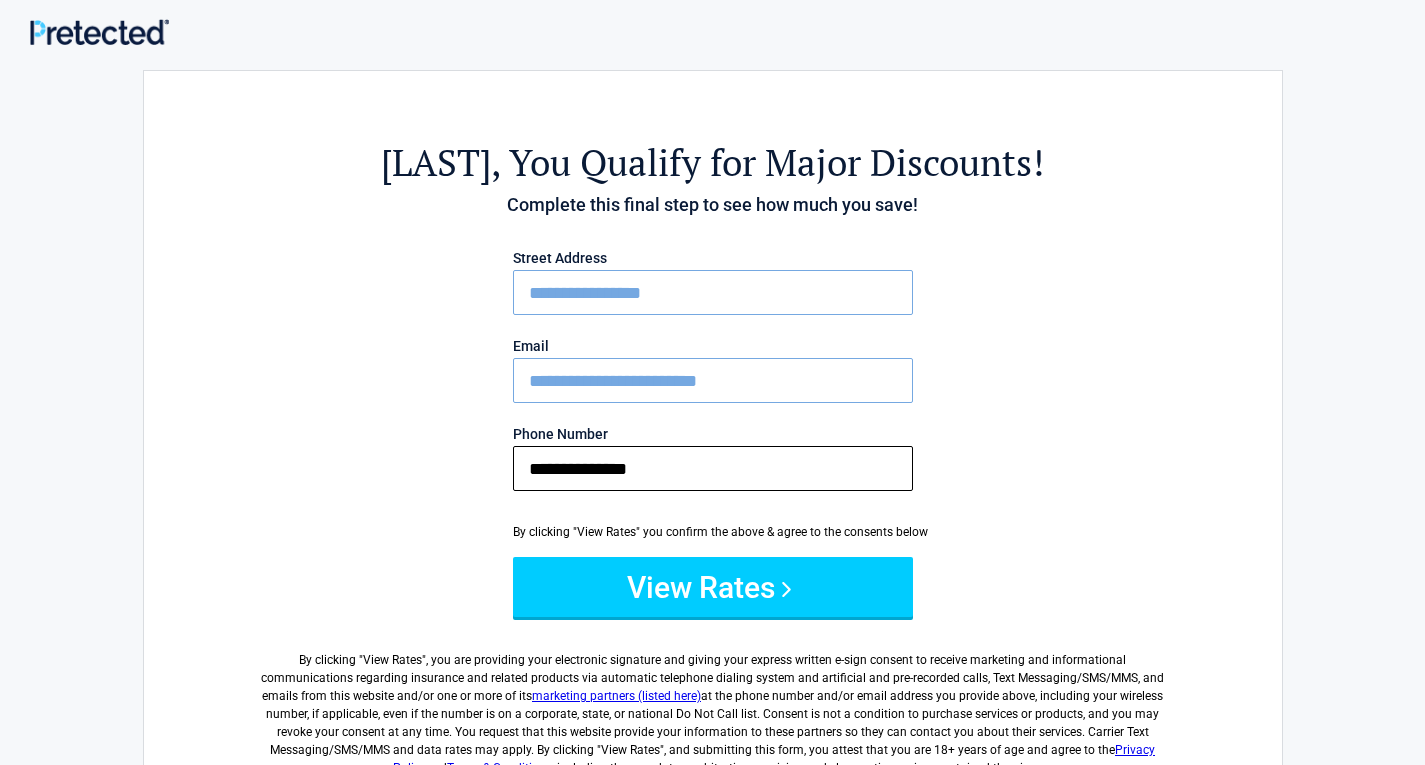 type on "**********" 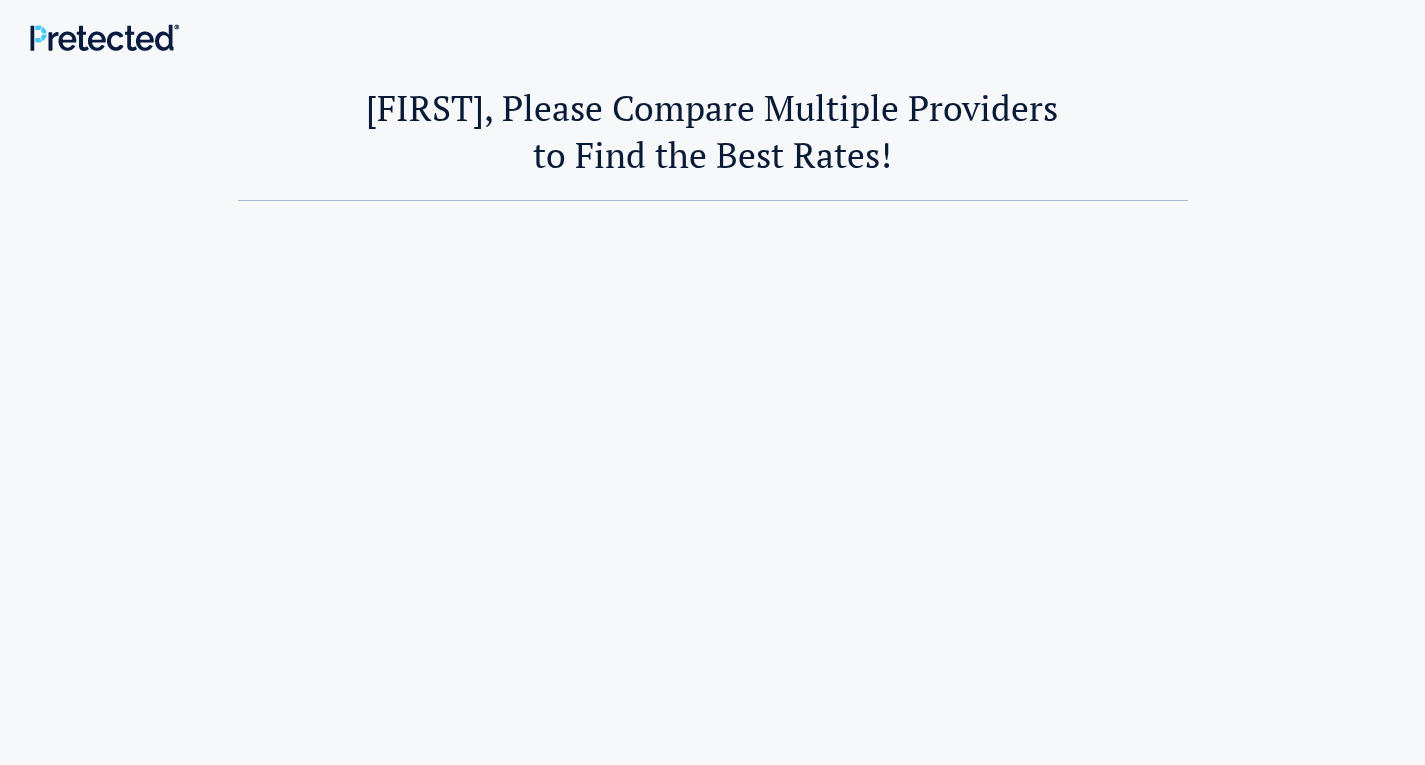 scroll, scrollTop: 0, scrollLeft: 0, axis: both 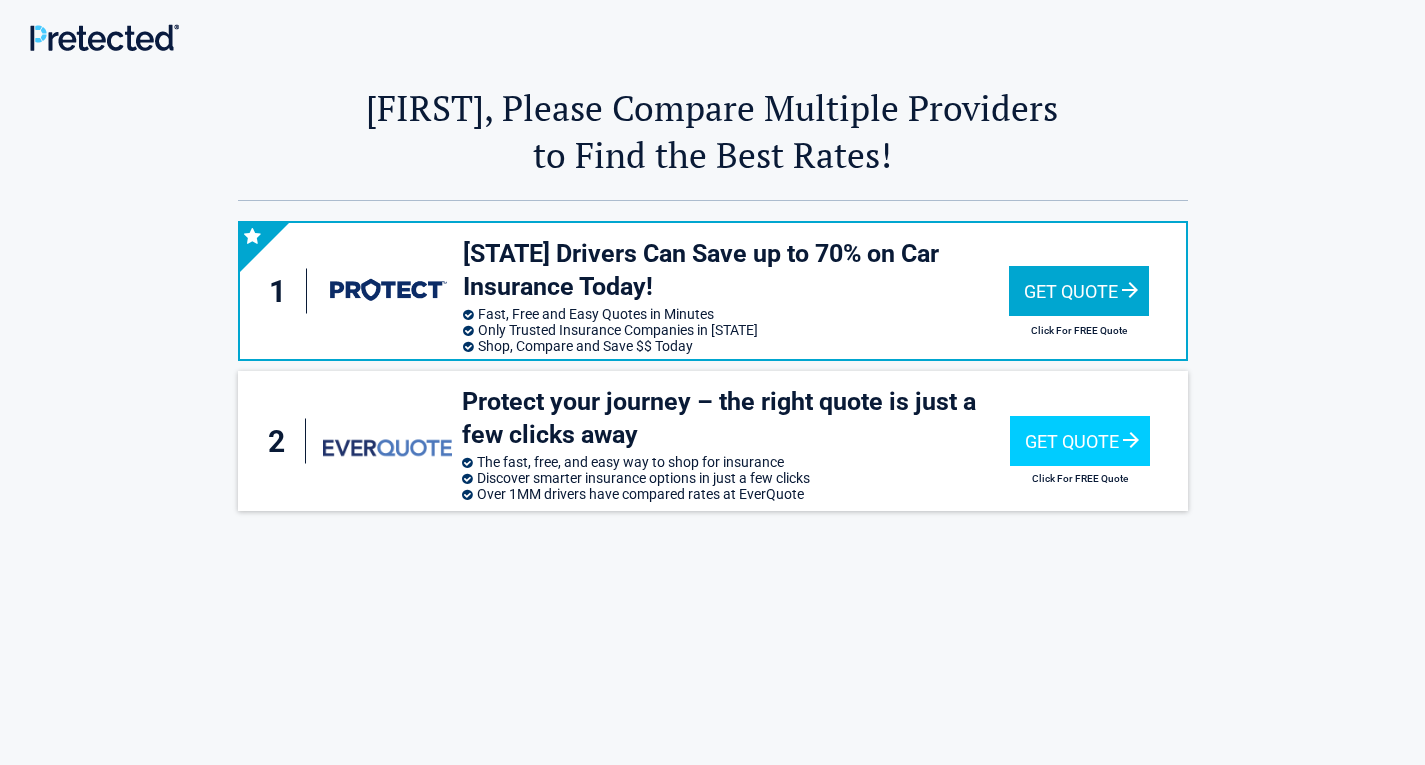 click on "California Drivers Can Save up to 70% on Car Insurance Today!" at bounding box center [736, 270] 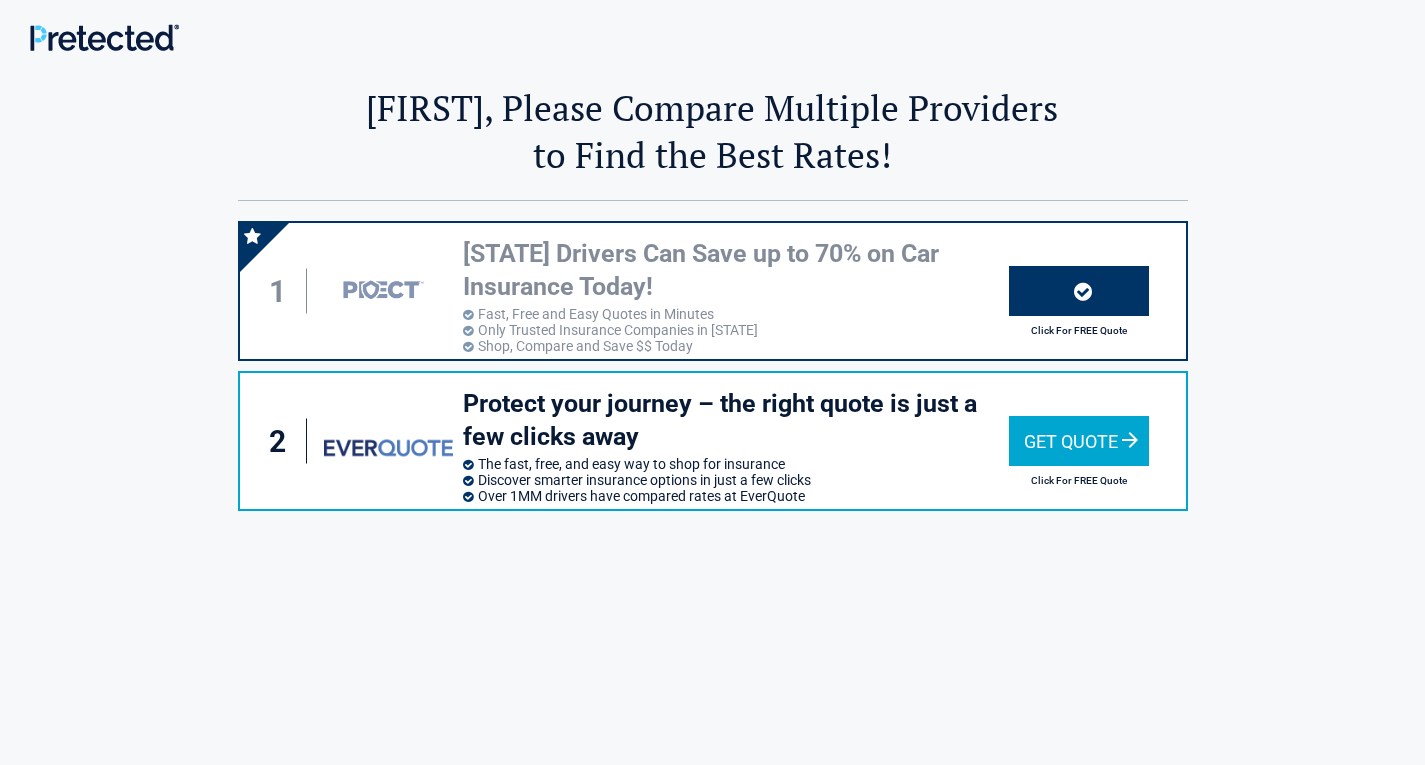 click on "Get Quote" at bounding box center (1079, 441) 